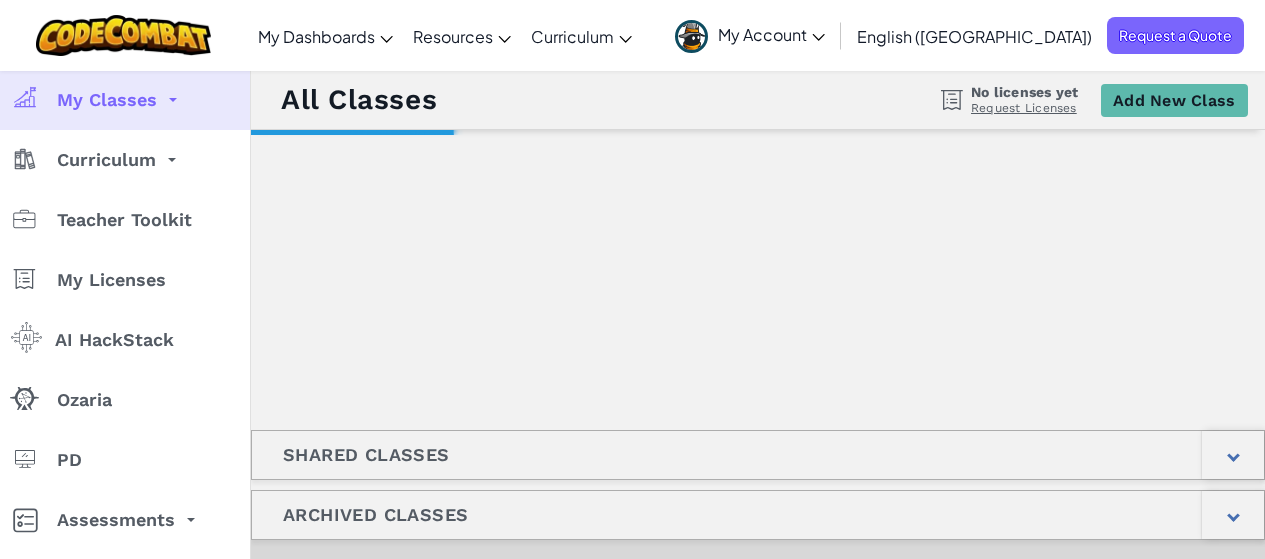 scroll, scrollTop: 0, scrollLeft: 0, axis: both 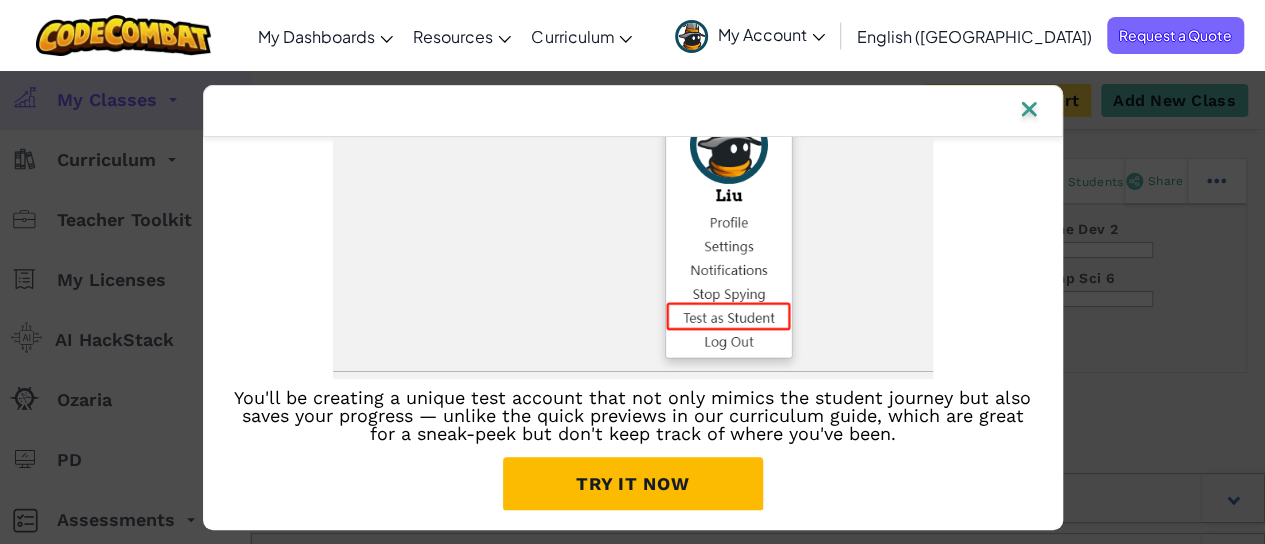 click at bounding box center [1029, 111] 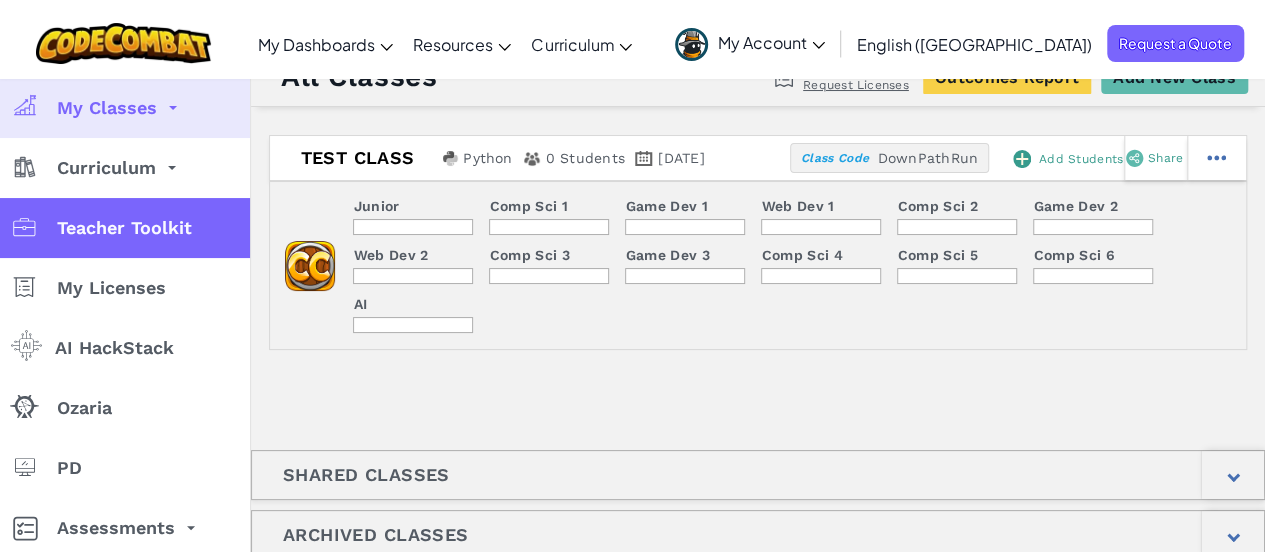 scroll, scrollTop: 0, scrollLeft: 0, axis: both 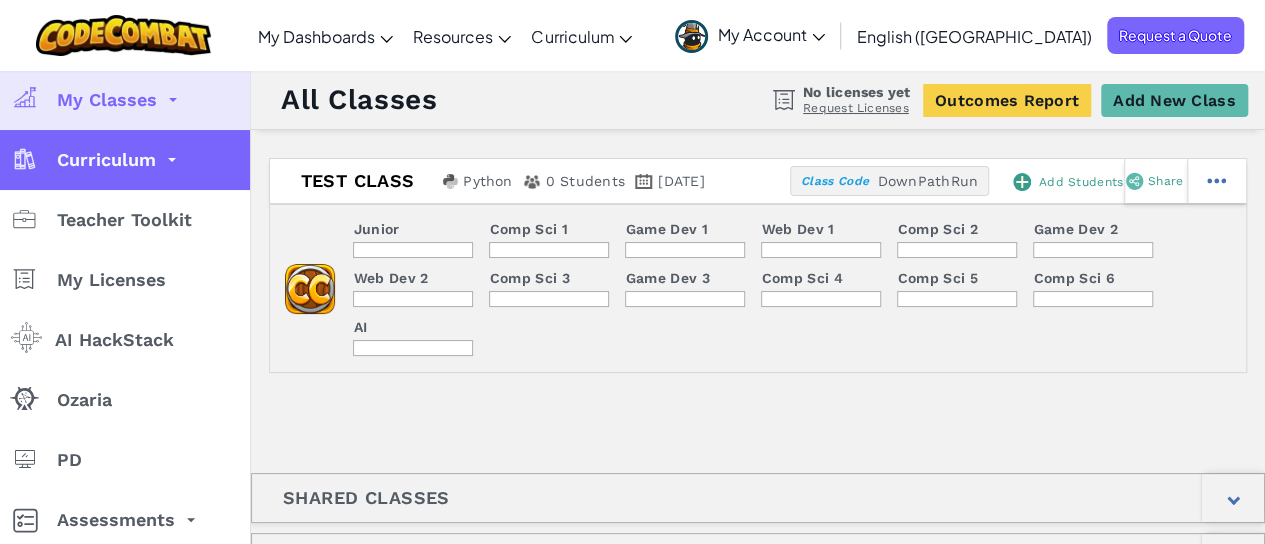 click on "Curriculum" at bounding box center (106, 160) 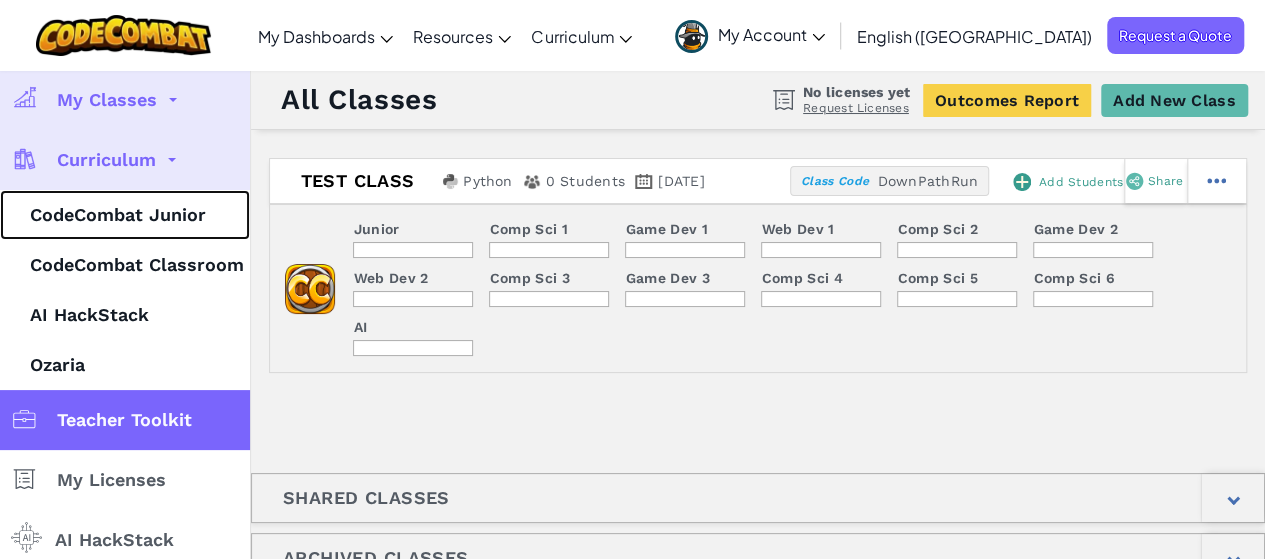 click on "CodeCombat Junior" at bounding box center [125, 215] 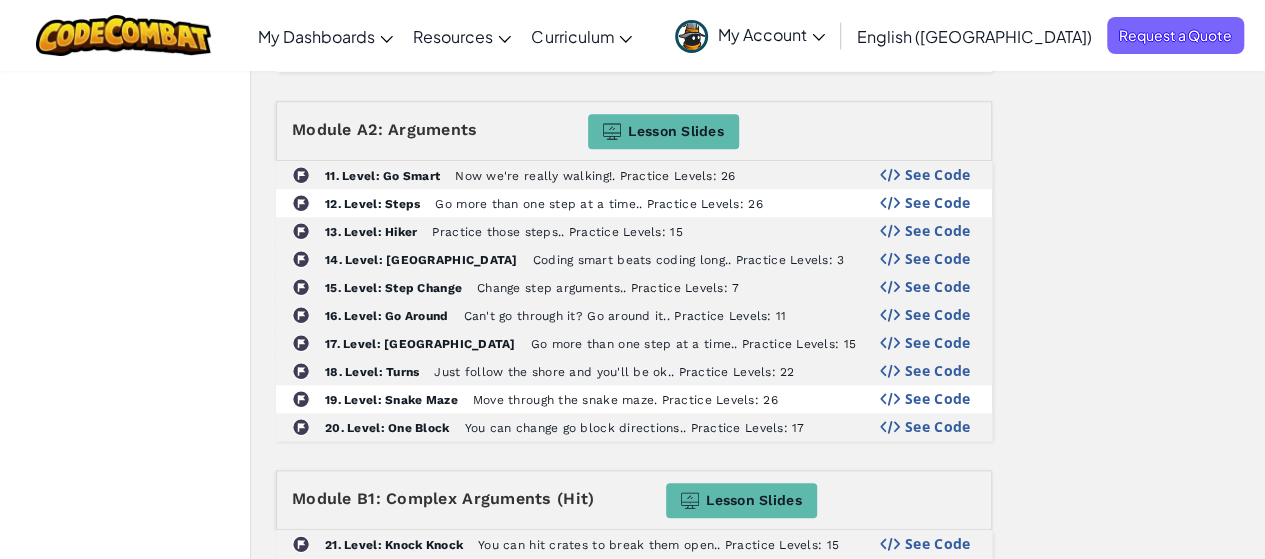 scroll, scrollTop: 0, scrollLeft: 0, axis: both 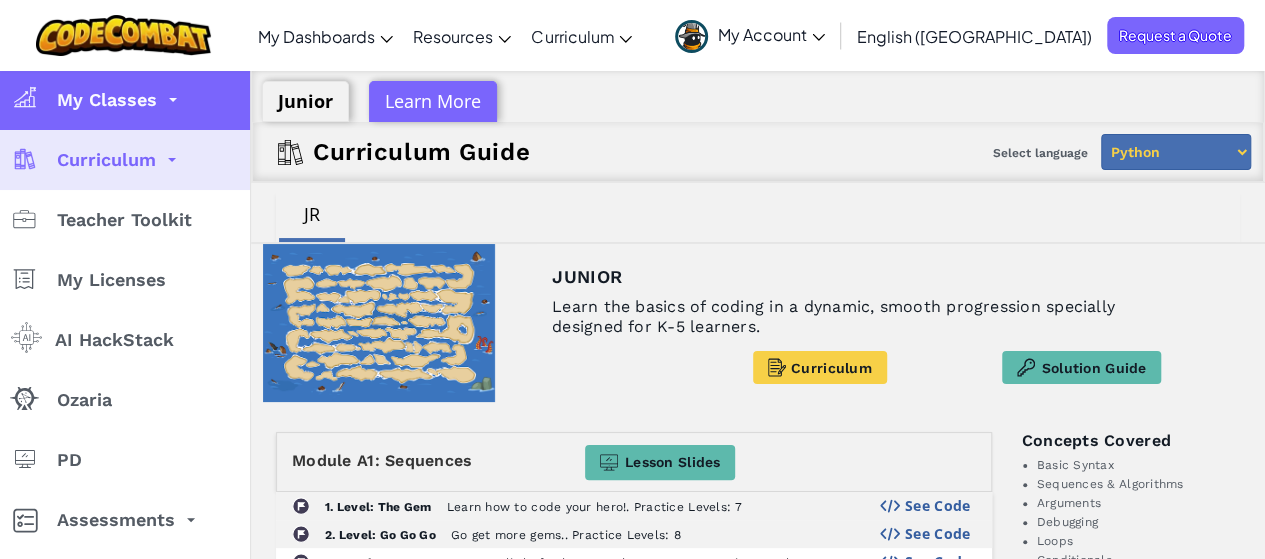 click on "My Classes" at bounding box center (125, 100) 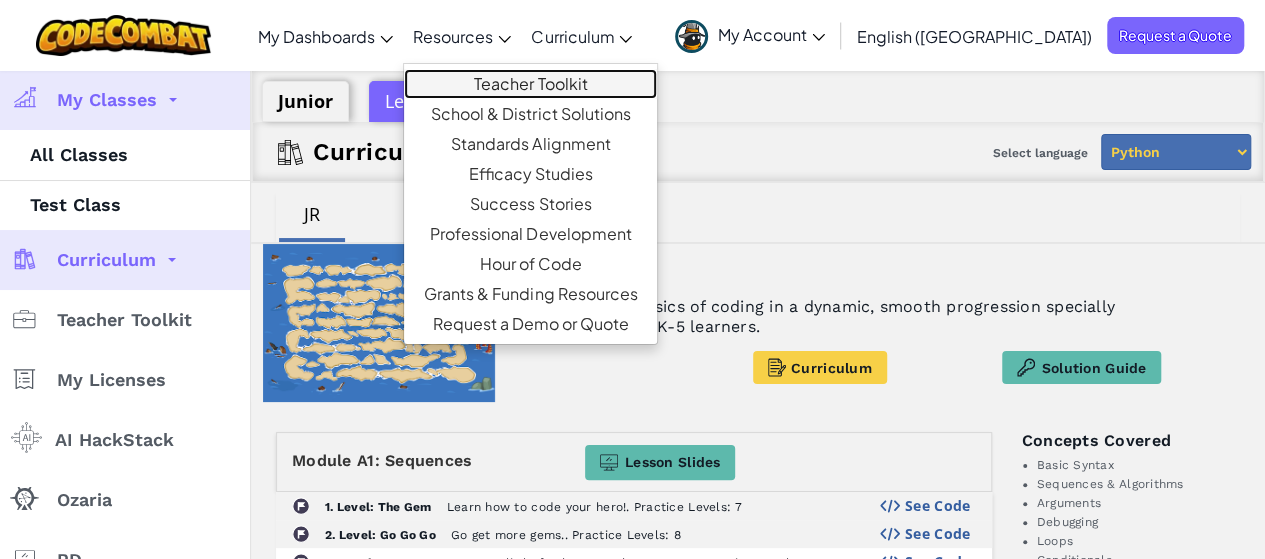 click on "Teacher Toolkit" at bounding box center (530, 84) 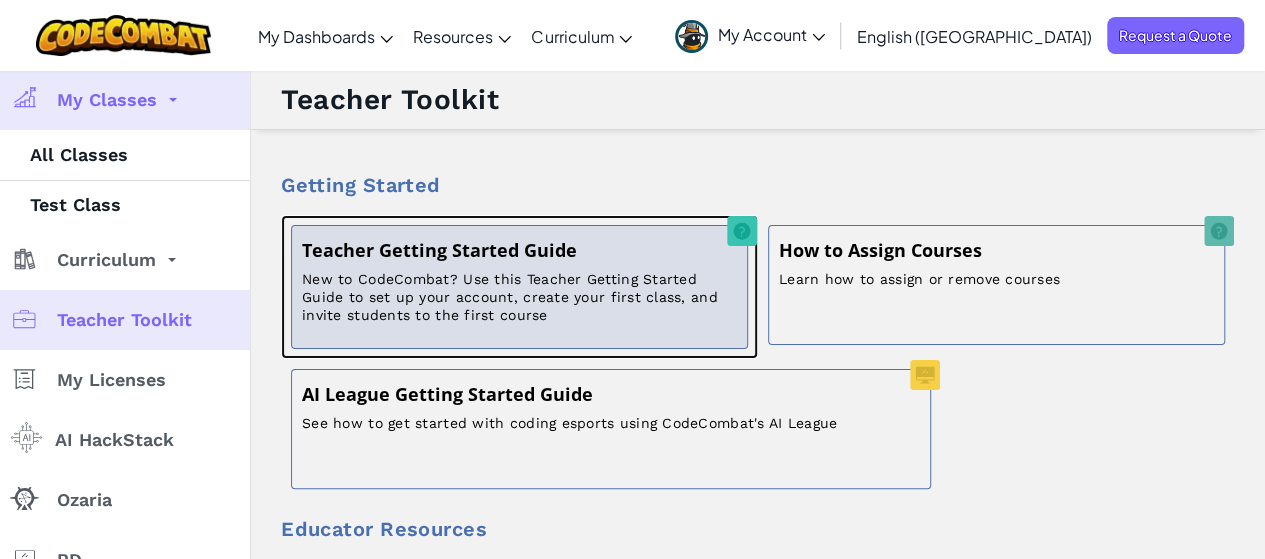 click on "New to CodeCombat? Use this Teacher Getting Started Guide to set up your account, create your first class, and invite students to the first course" at bounding box center (519, 297) 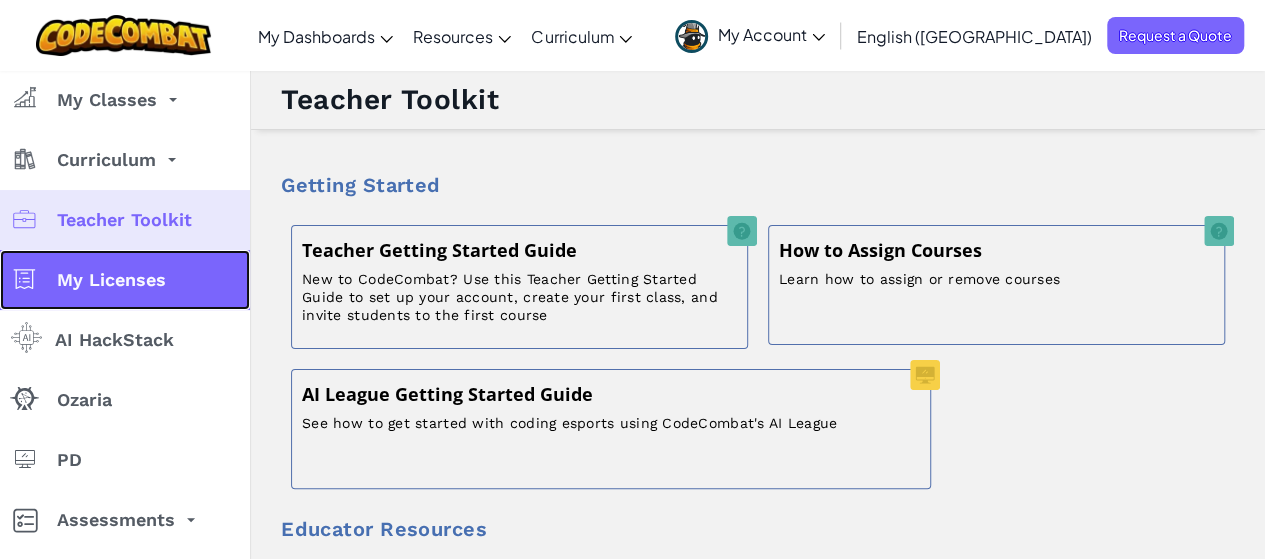 click on "My Licenses" at bounding box center [125, 280] 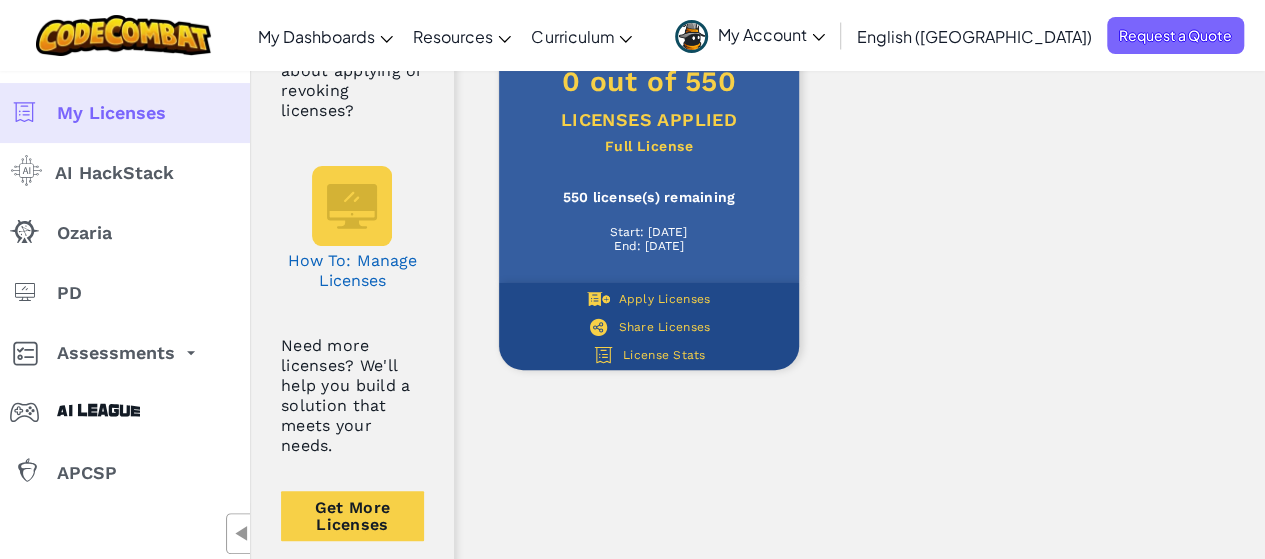 scroll, scrollTop: 0, scrollLeft: 0, axis: both 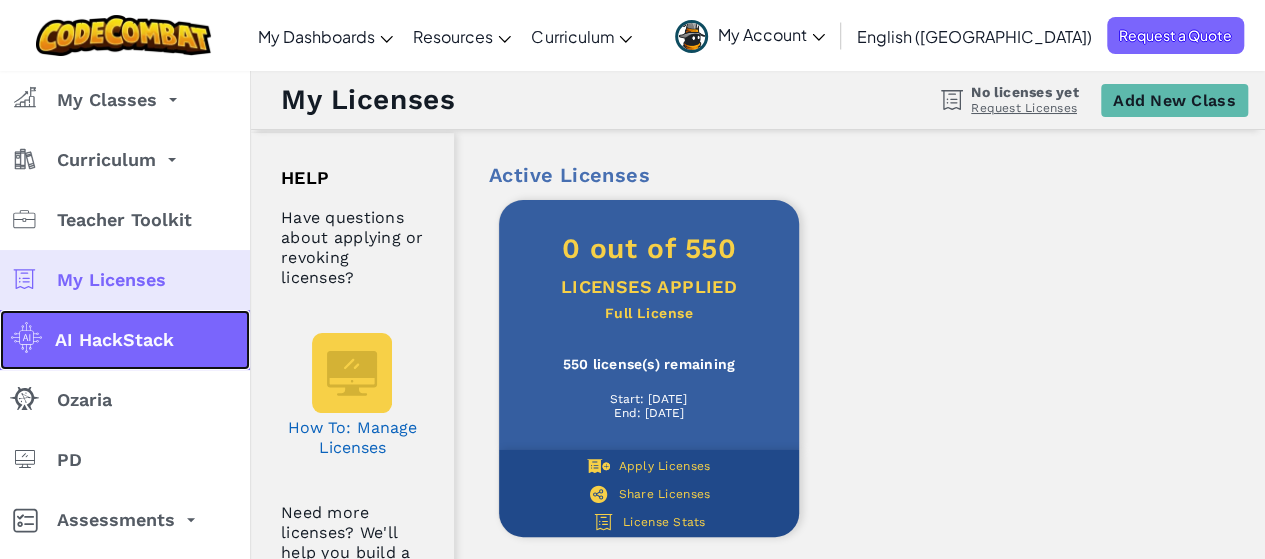 click on "AI HackStack" at bounding box center (125, 340) 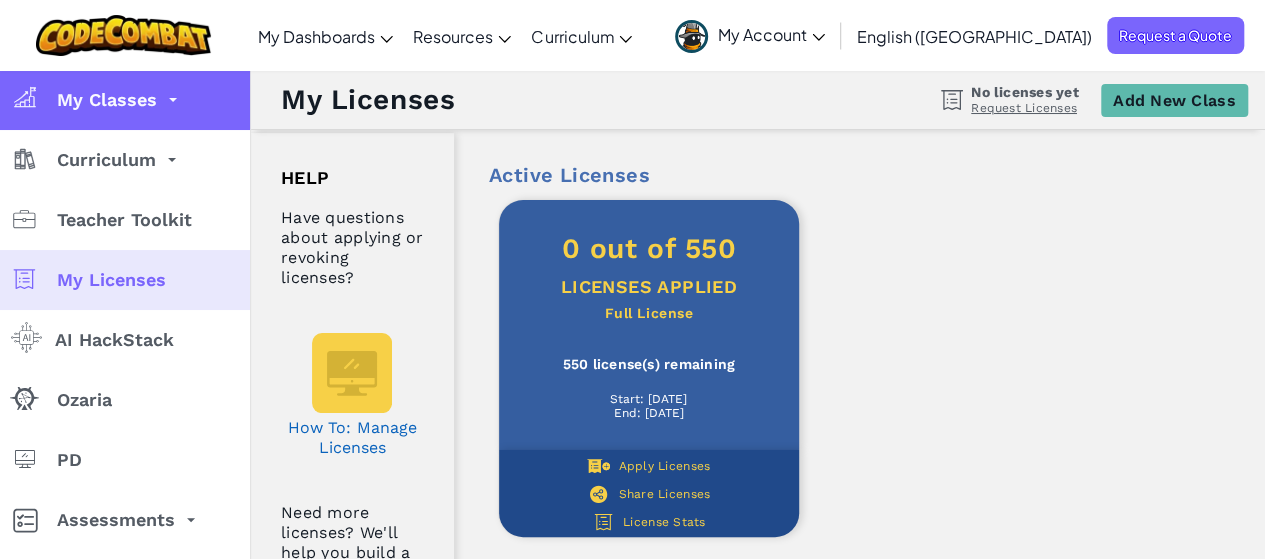 click on "My Classes" at bounding box center [107, 100] 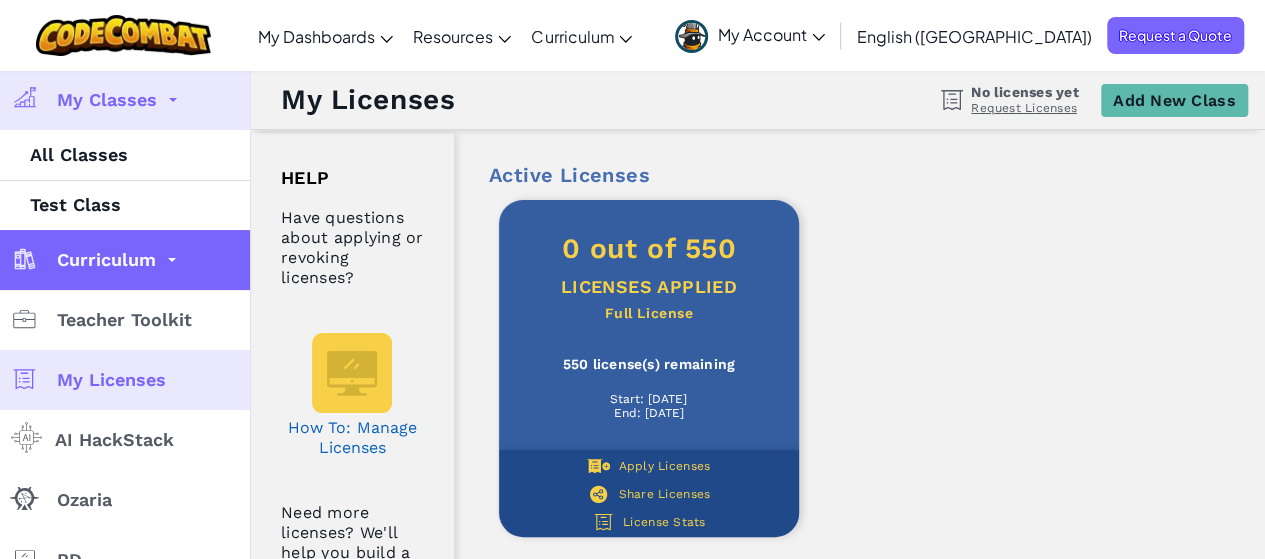 click on "Curriculum" at bounding box center [125, 260] 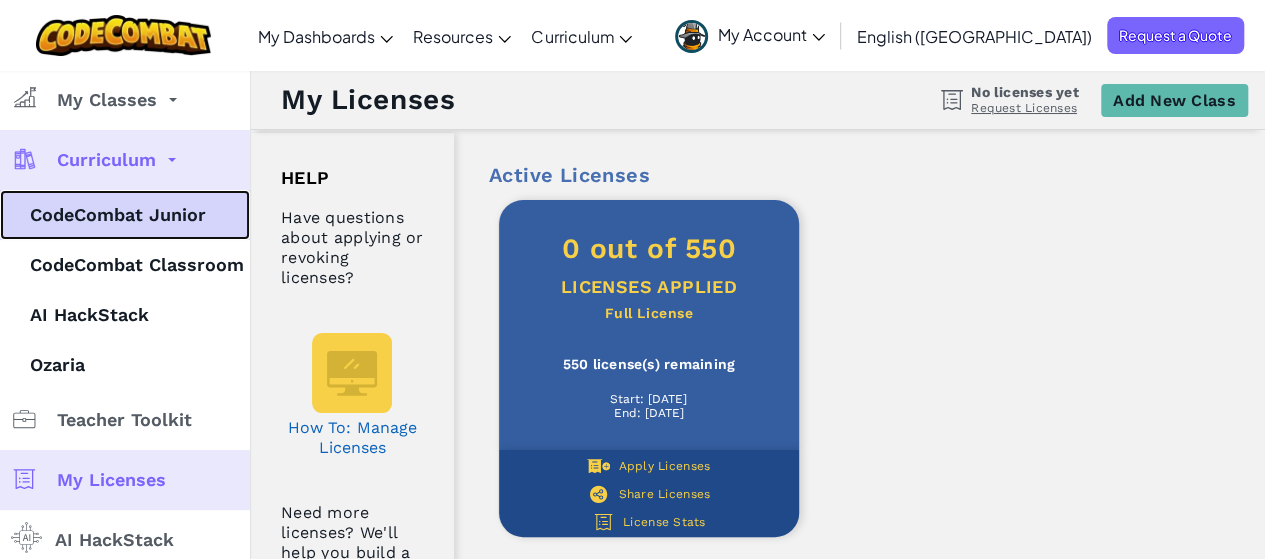 click on "CodeCombat Junior" at bounding box center (125, 215) 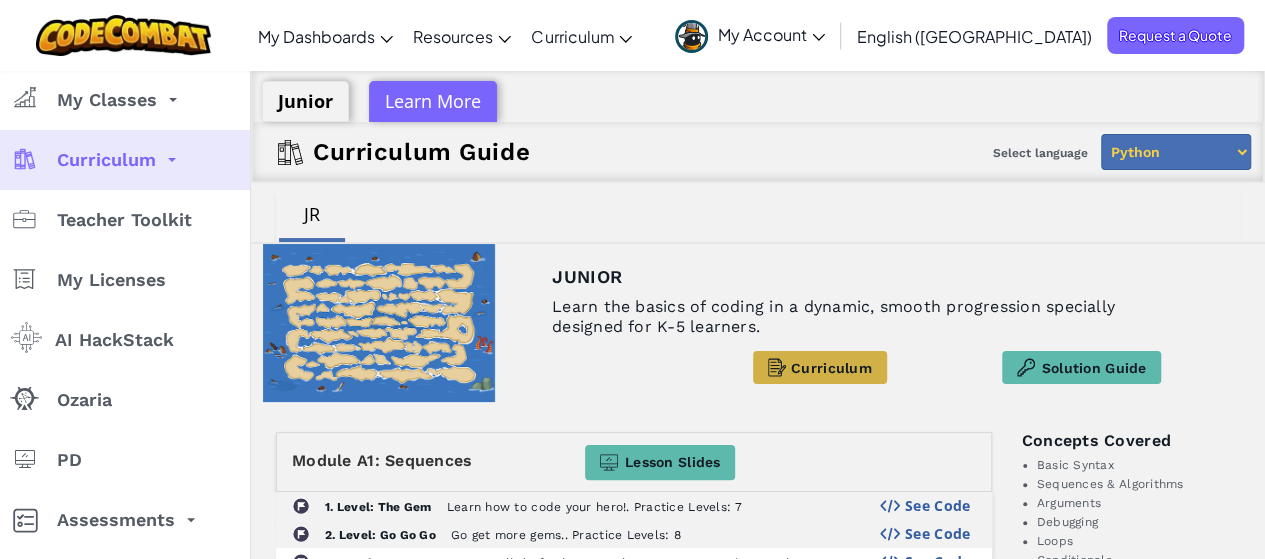 click on "Curriculum" at bounding box center (820, 367) 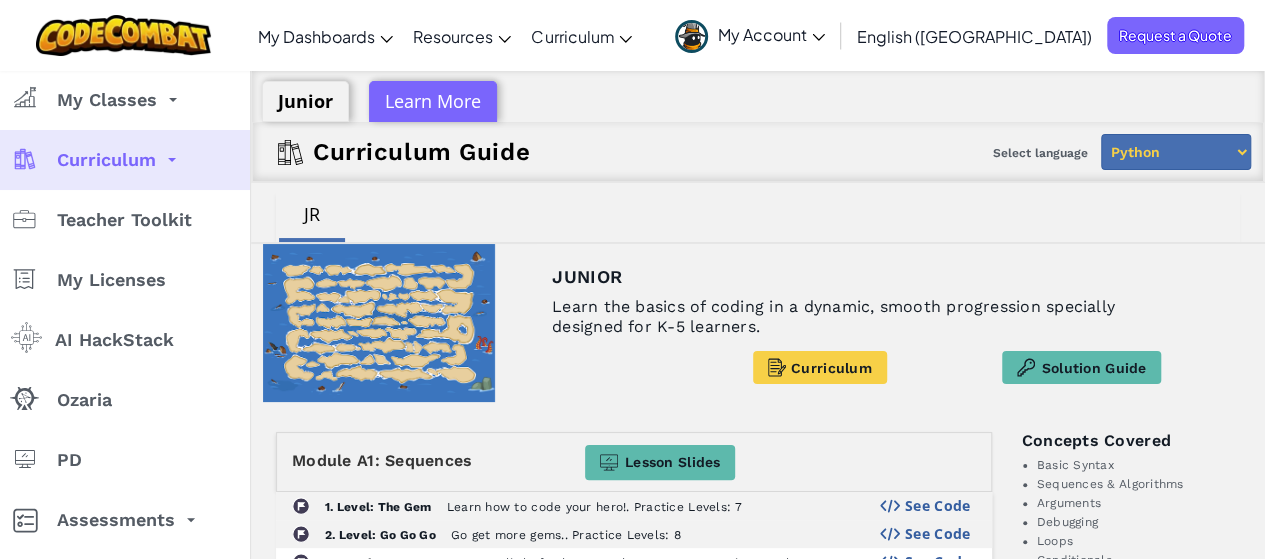 click on "Learn More" at bounding box center (433, 101) 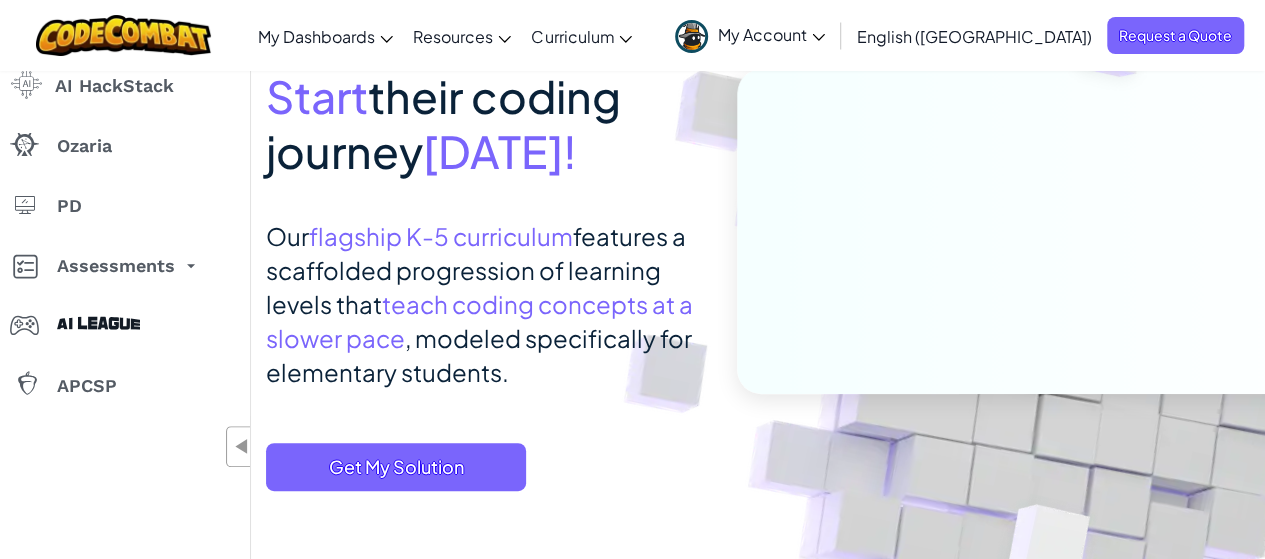 scroll, scrollTop: 0, scrollLeft: 0, axis: both 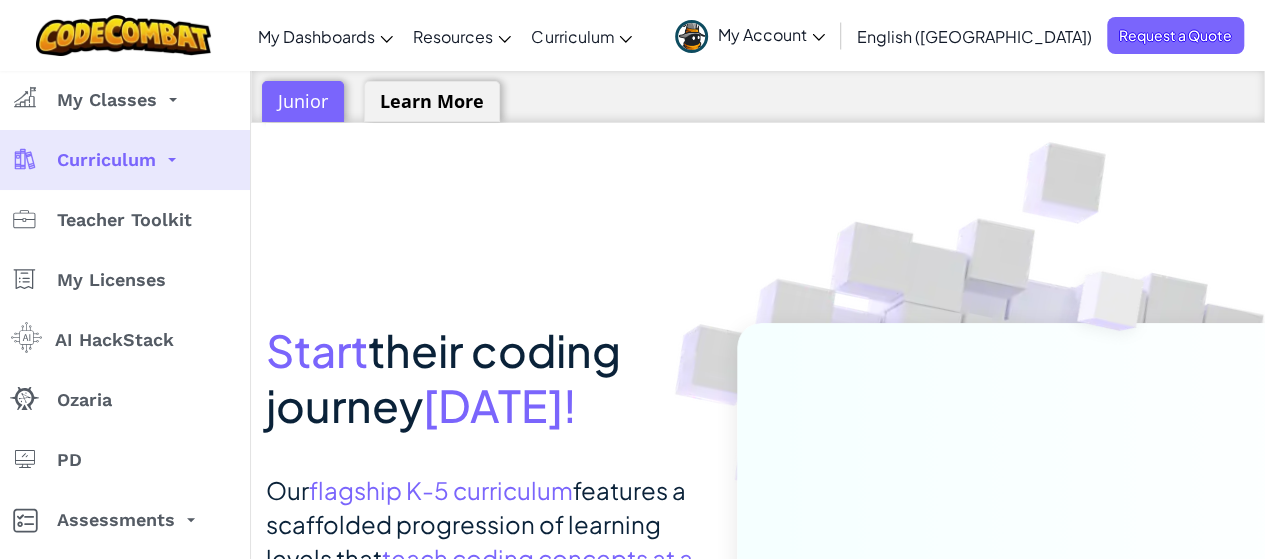 click on "Junior" at bounding box center (303, 101) 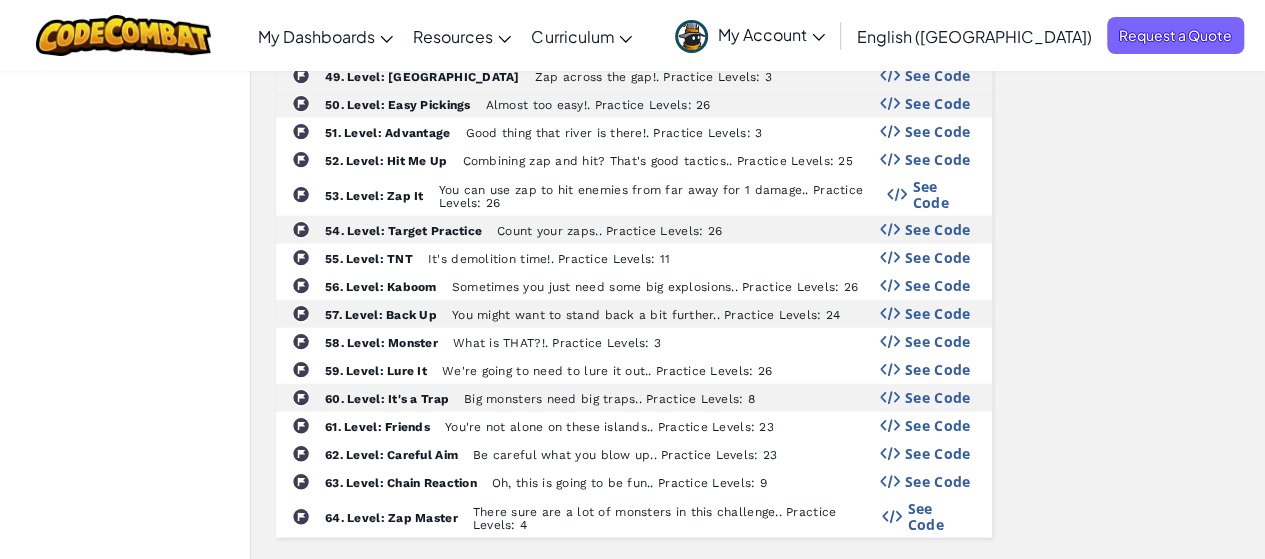 scroll, scrollTop: 1400, scrollLeft: 0, axis: vertical 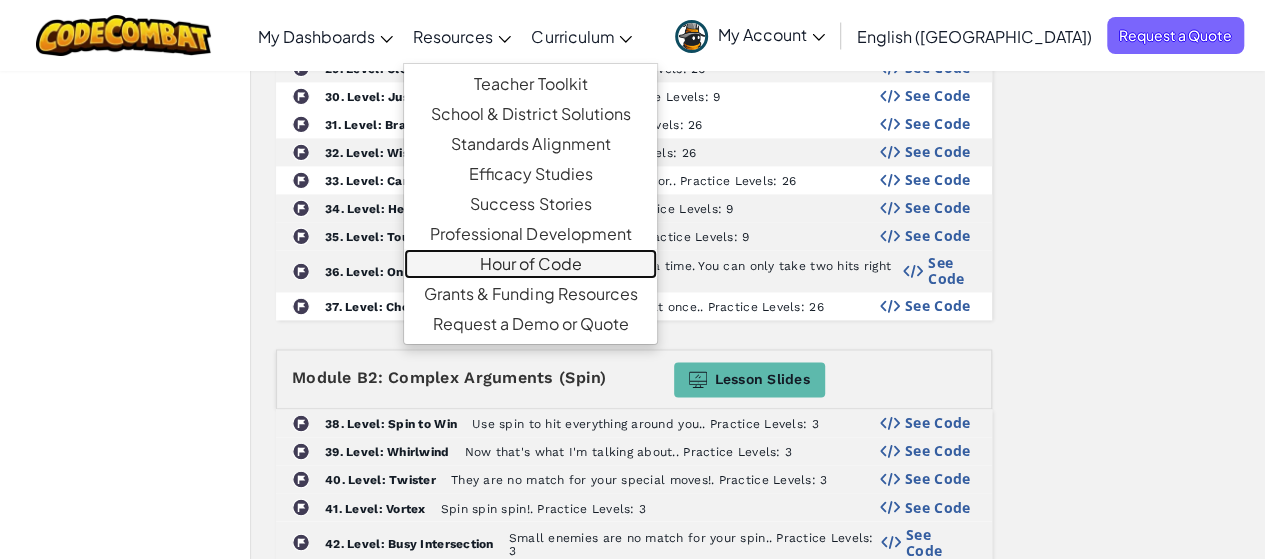 click on "Hour of Code" at bounding box center (530, 264) 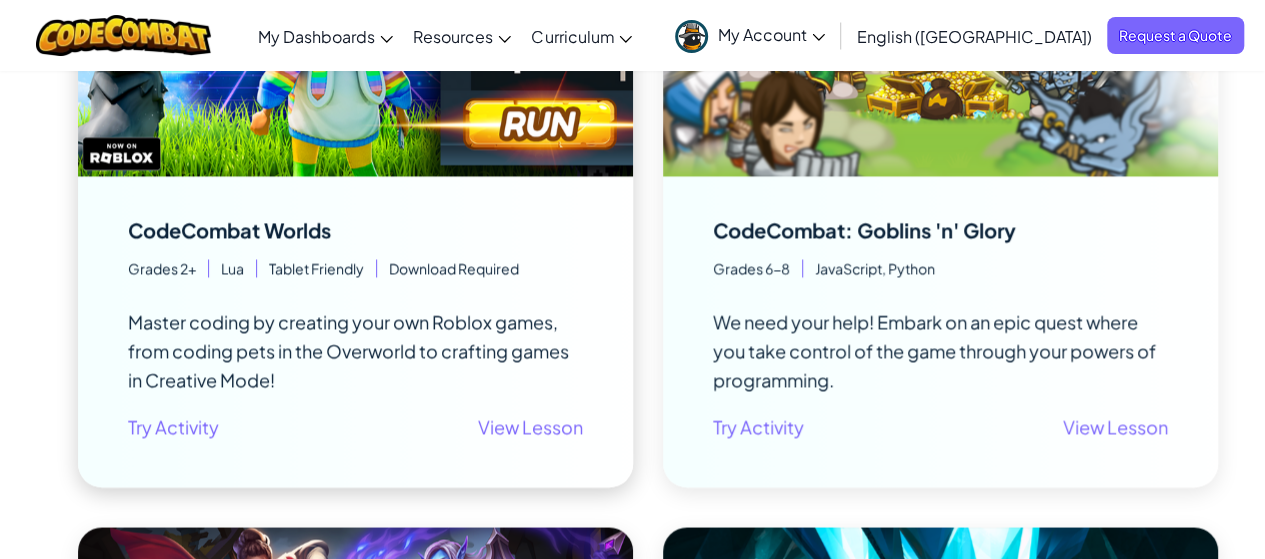 scroll, scrollTop: 1700, scrollLeft: 0, axis: vertical 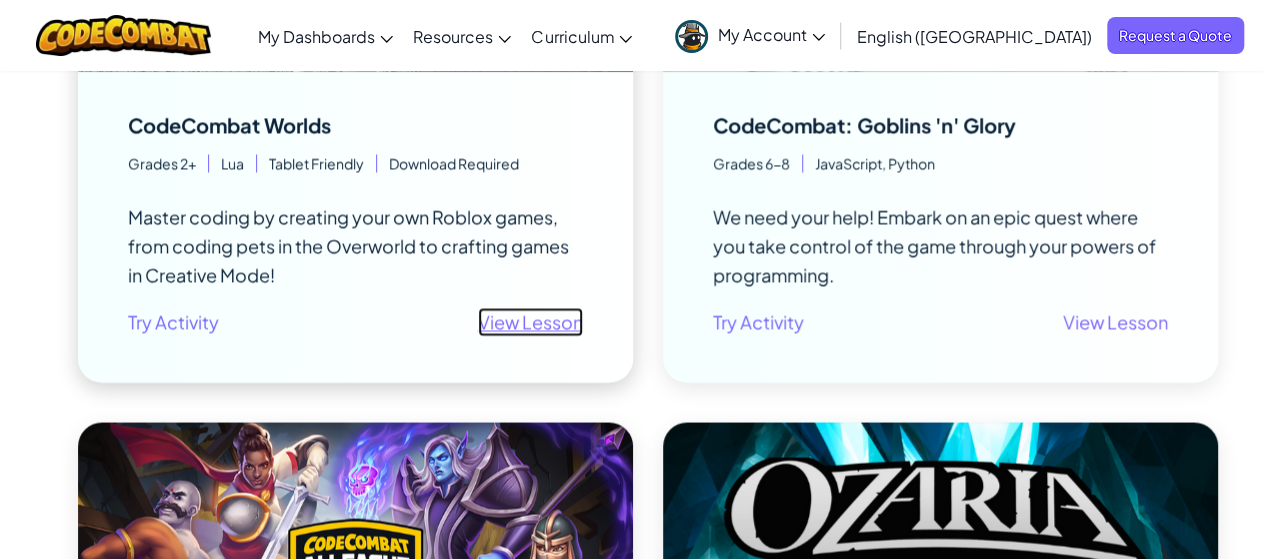 click on "View Lesson" at bounding box center [530, 321] 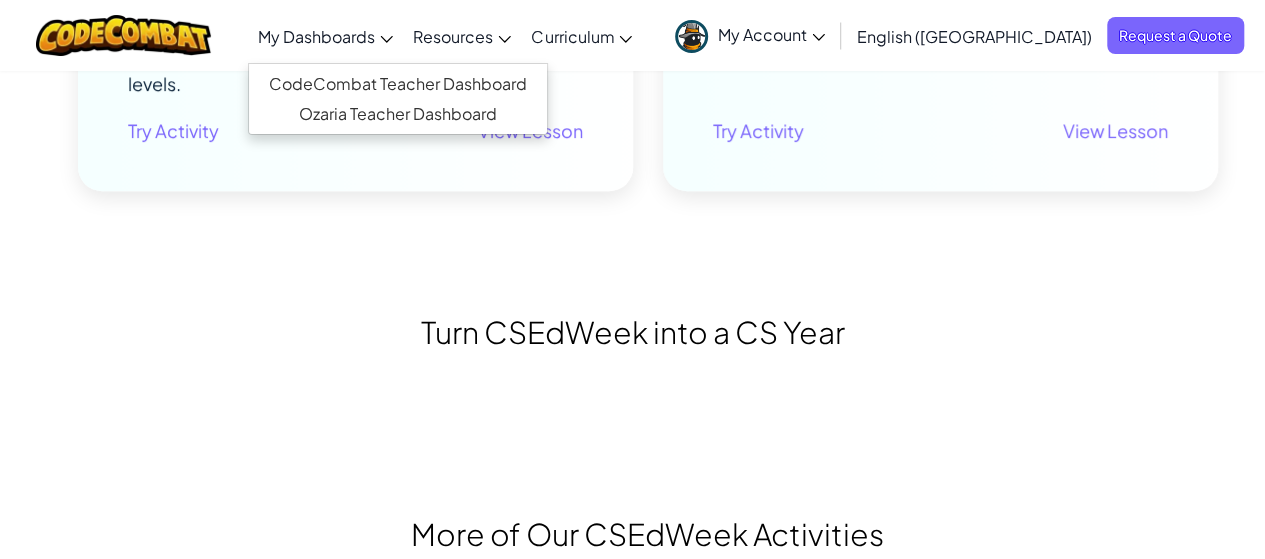 scroll, scrollTop: 600, scrollLeft: 0, axis: vertical 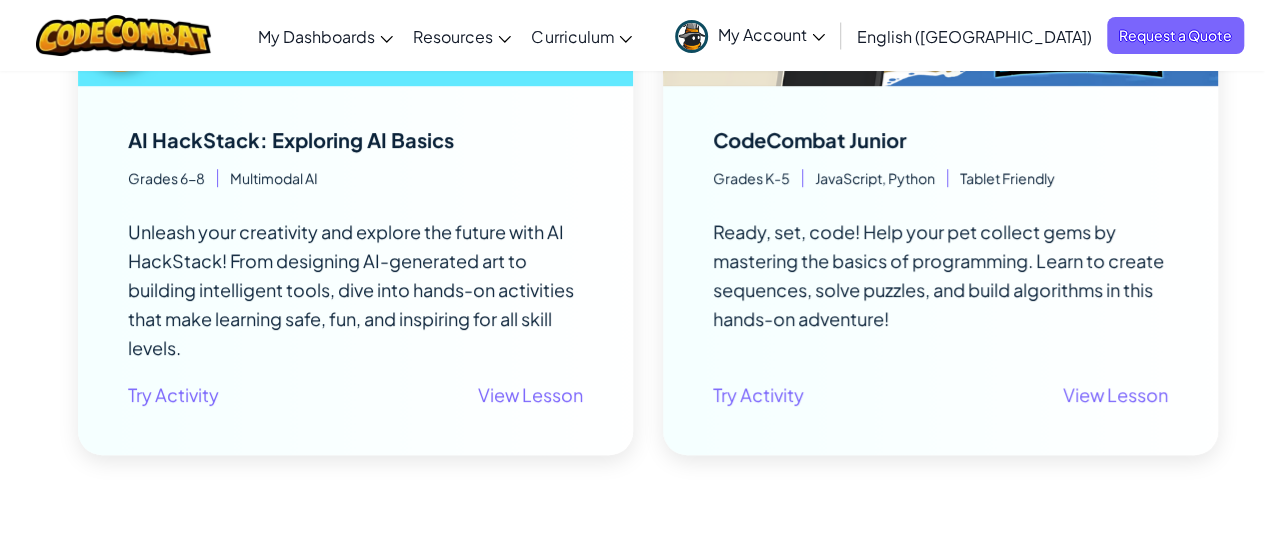 click on "My Account" at bounding box center [750, 35] 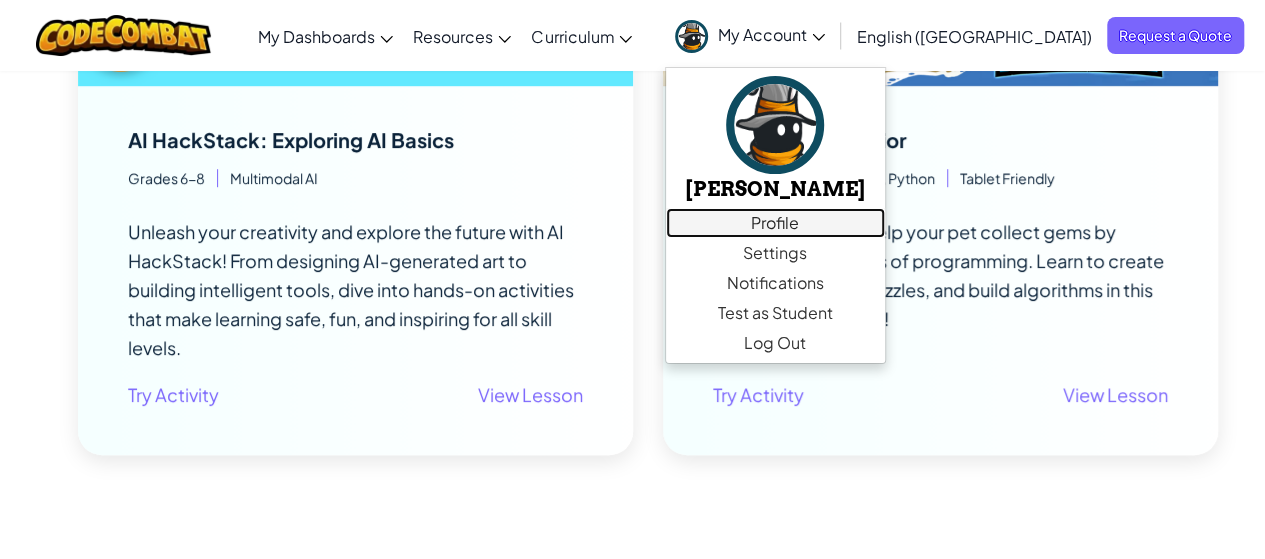 click on "Profile" at bounding box center [775, 223] 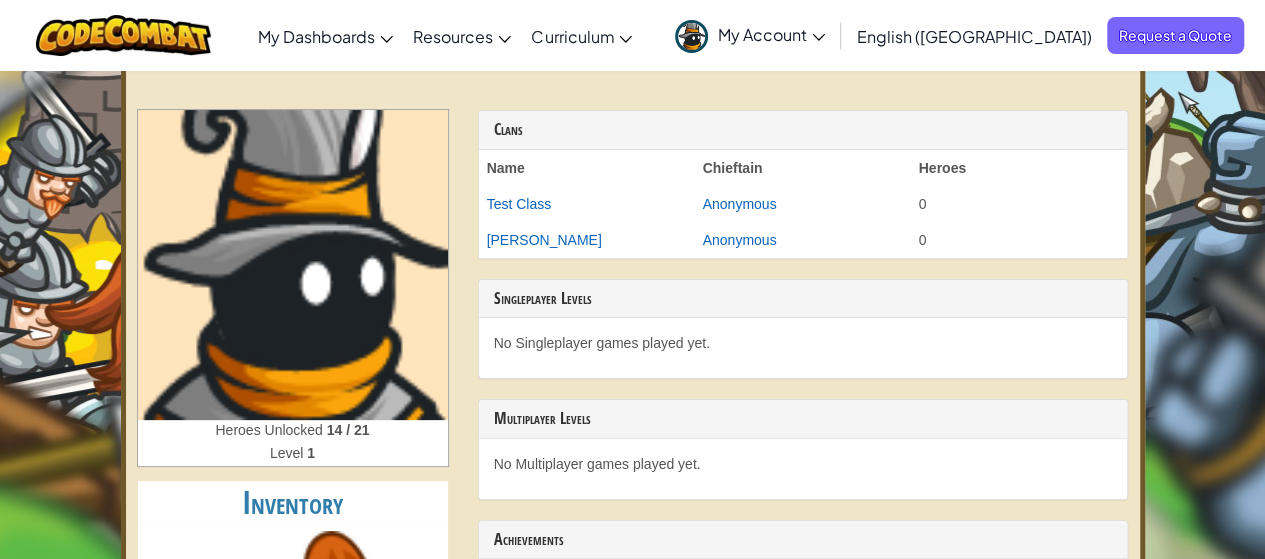 scroll, scrollTop: 0, scrollLeft: 0, axis: both 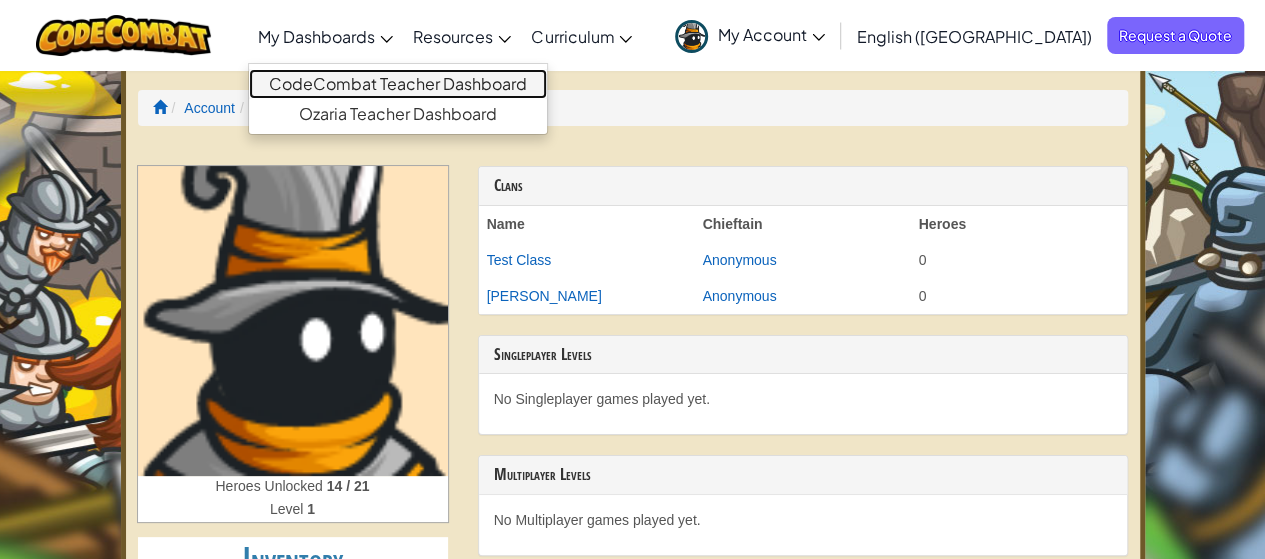 click on "CodeCombat Teacher Dashboard" at bounding box center (398, 84) 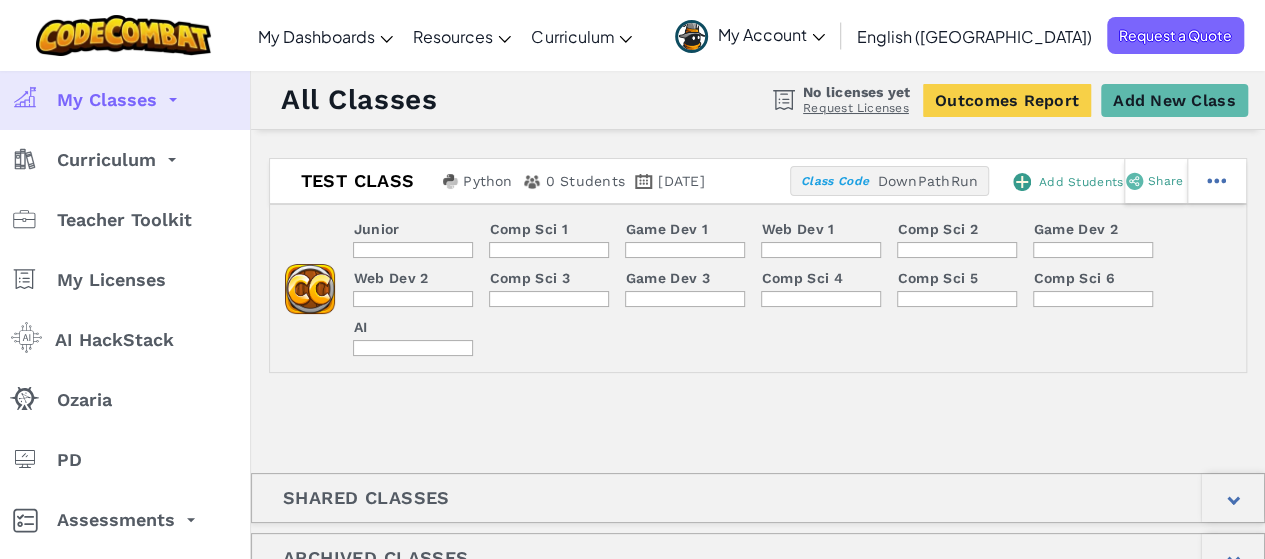 click on "Junior" at bounding box center (376, 229) 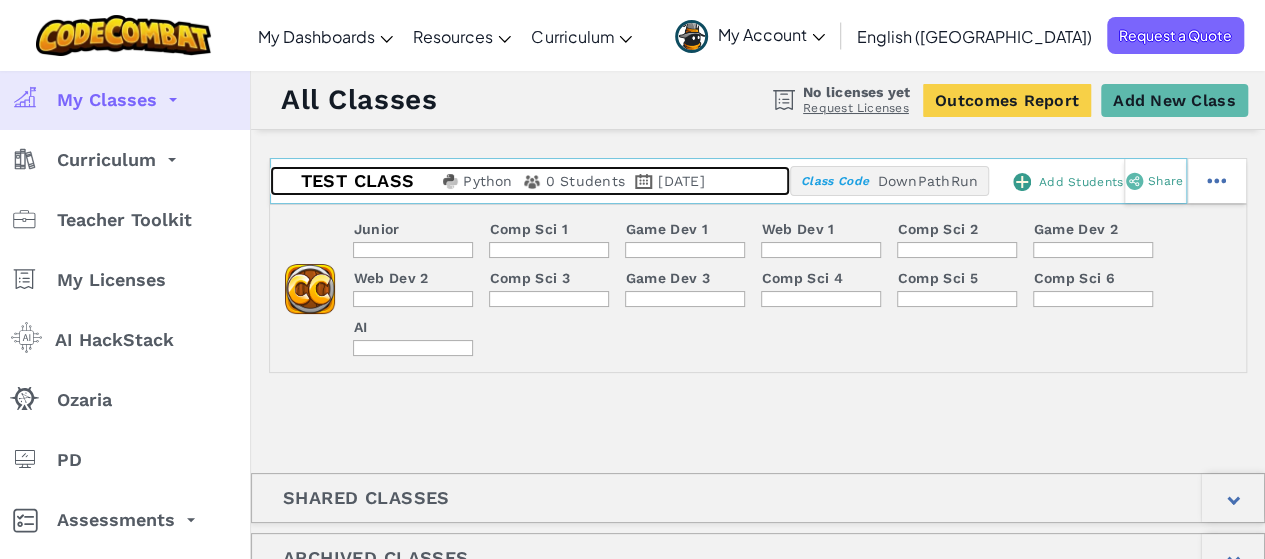 click on "Test Class" at bounding box center (354, 181) 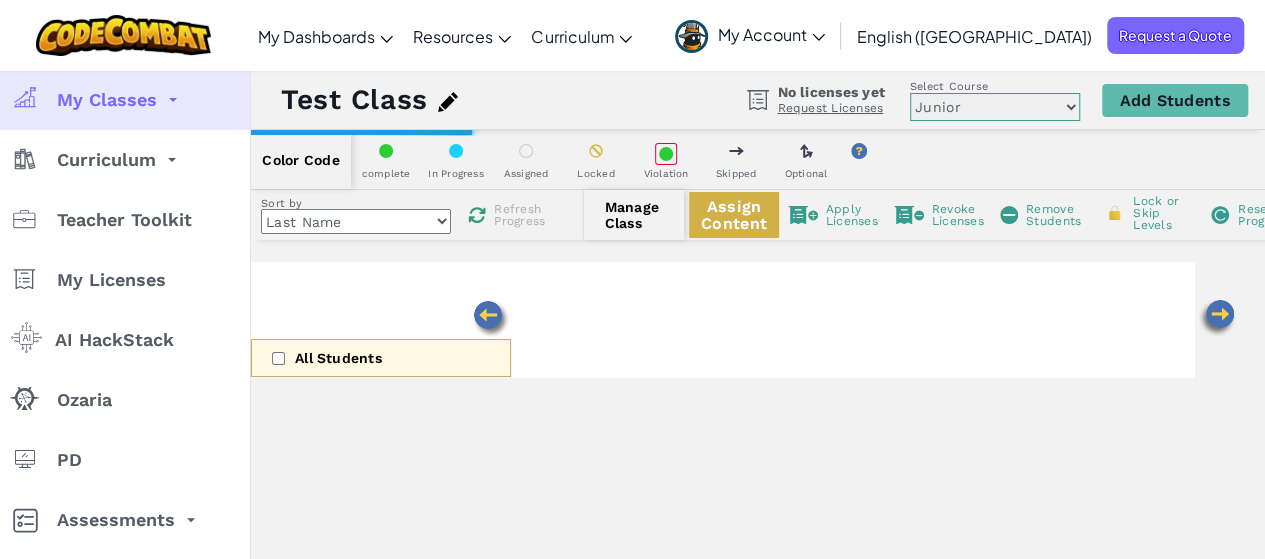 click on "Assign Content" at bounding box center [734, 215] 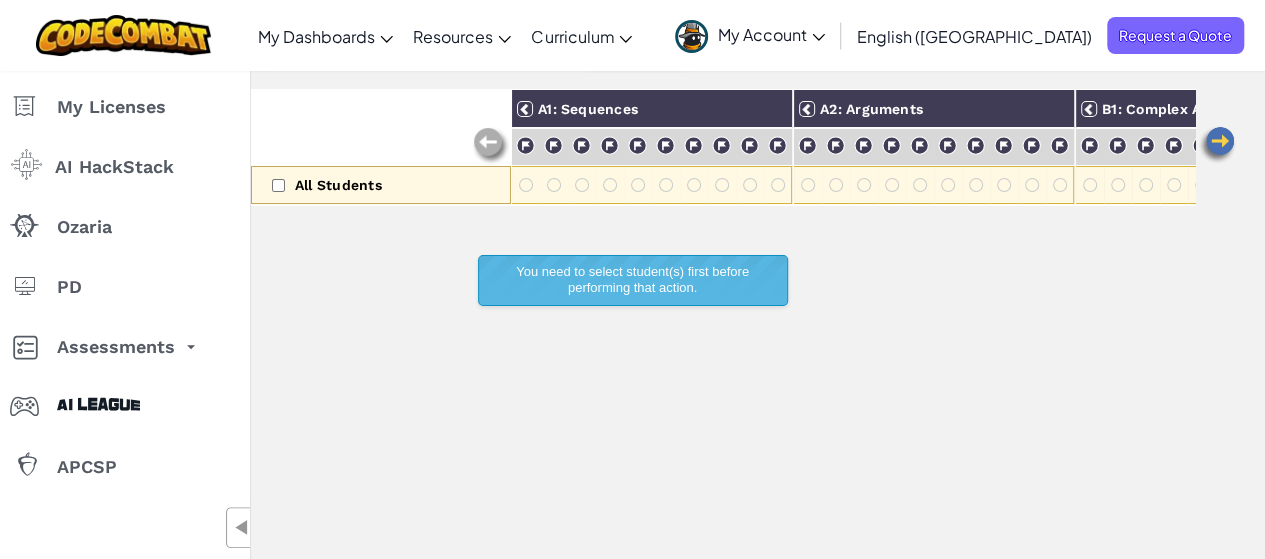 scroll, scrollTop: 100, scrollLeft: 0, axis: vertical 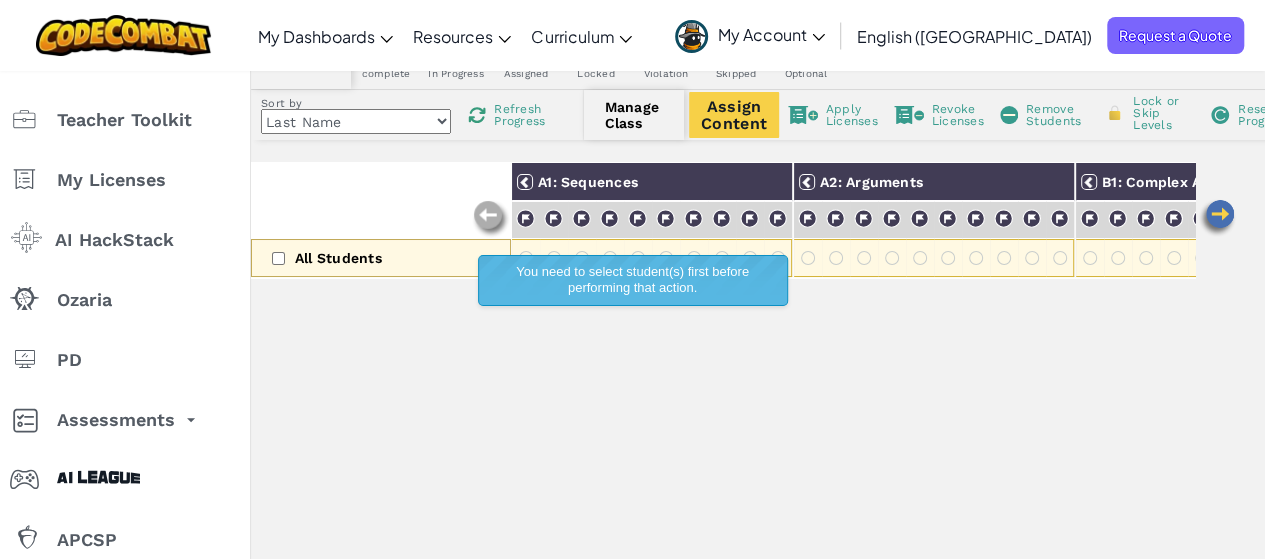 click at bounding box center (1217, 218) 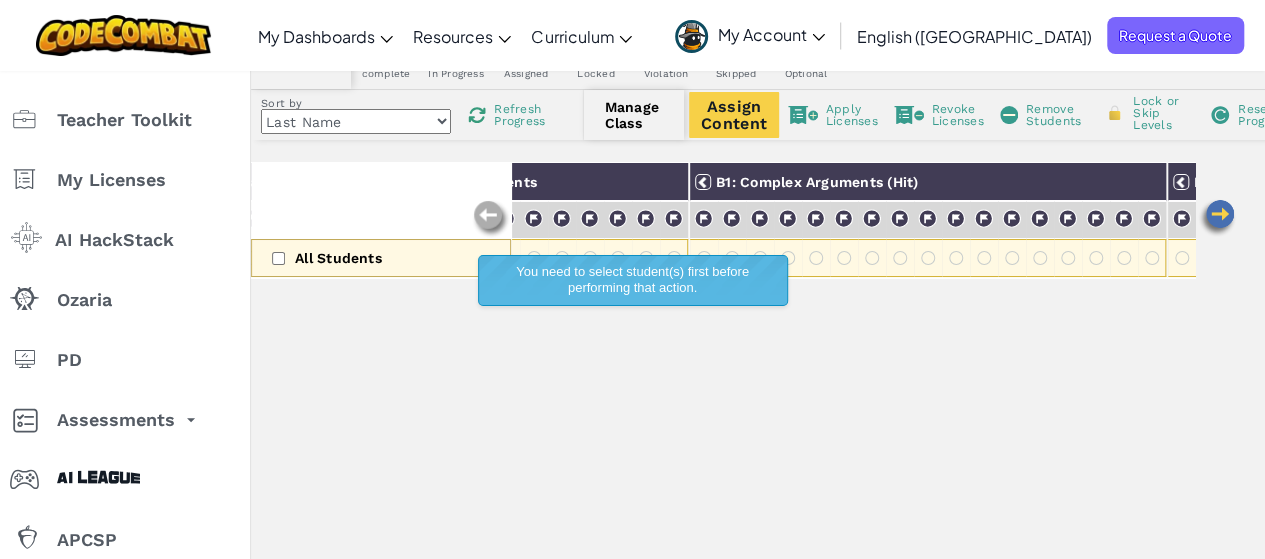 click at bounding box center [1217, 218] 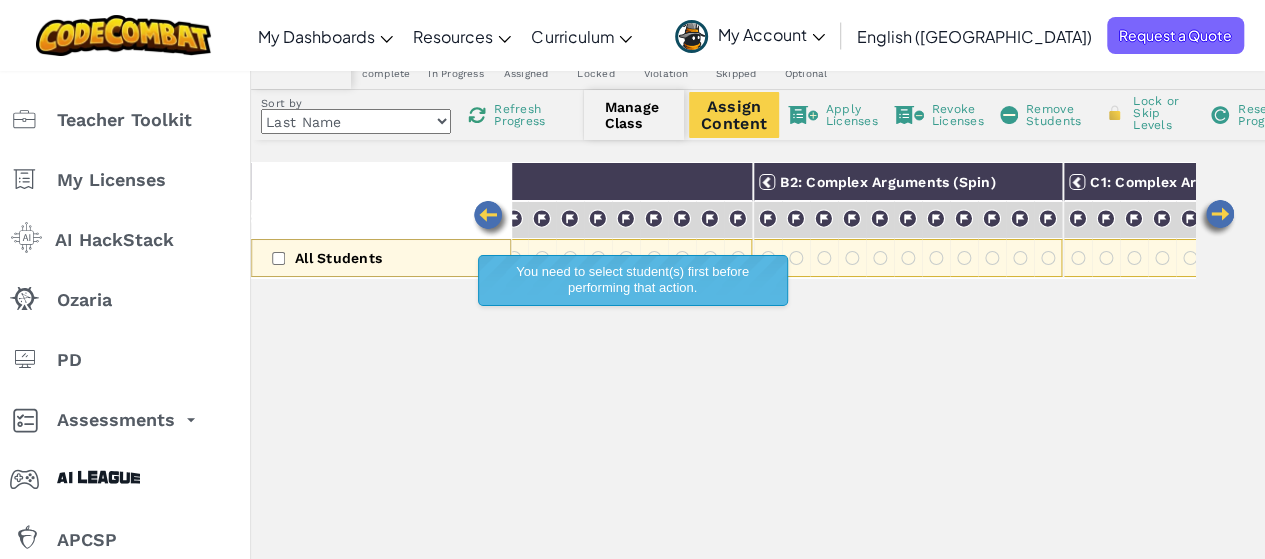 click at bounding box center (1217, 218) 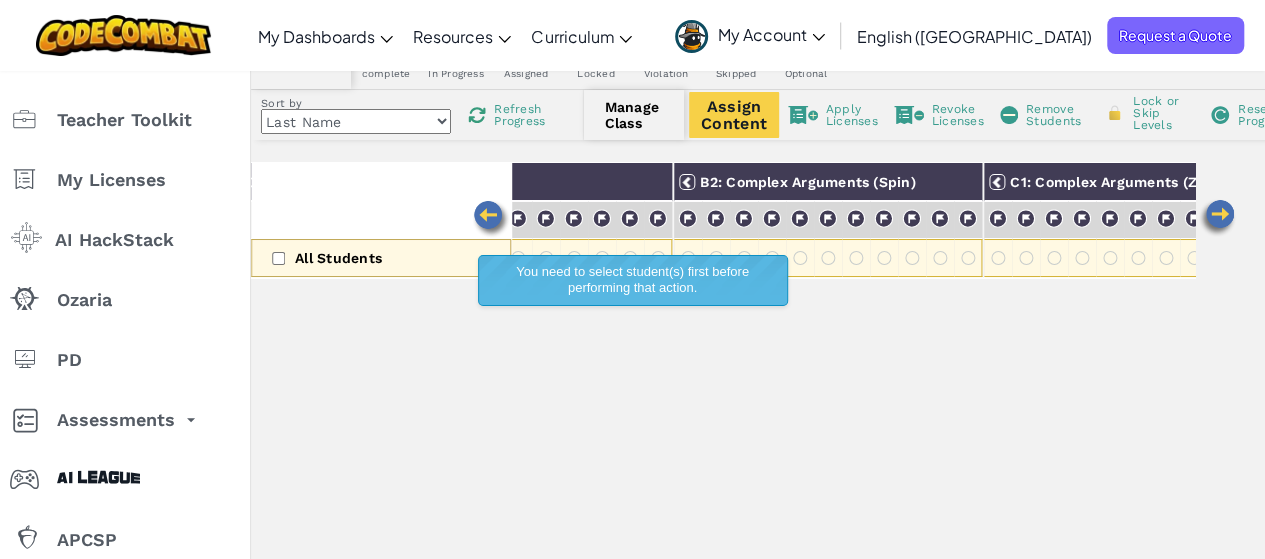 click at bounding box center [1217, 218] 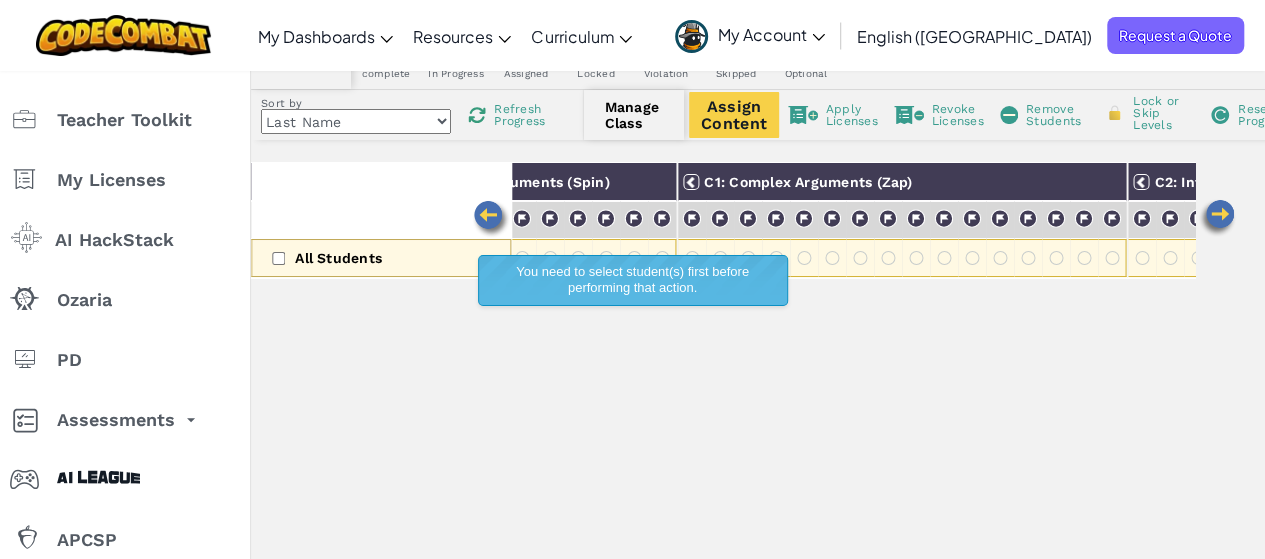 click at bounding box center [1217, 218] 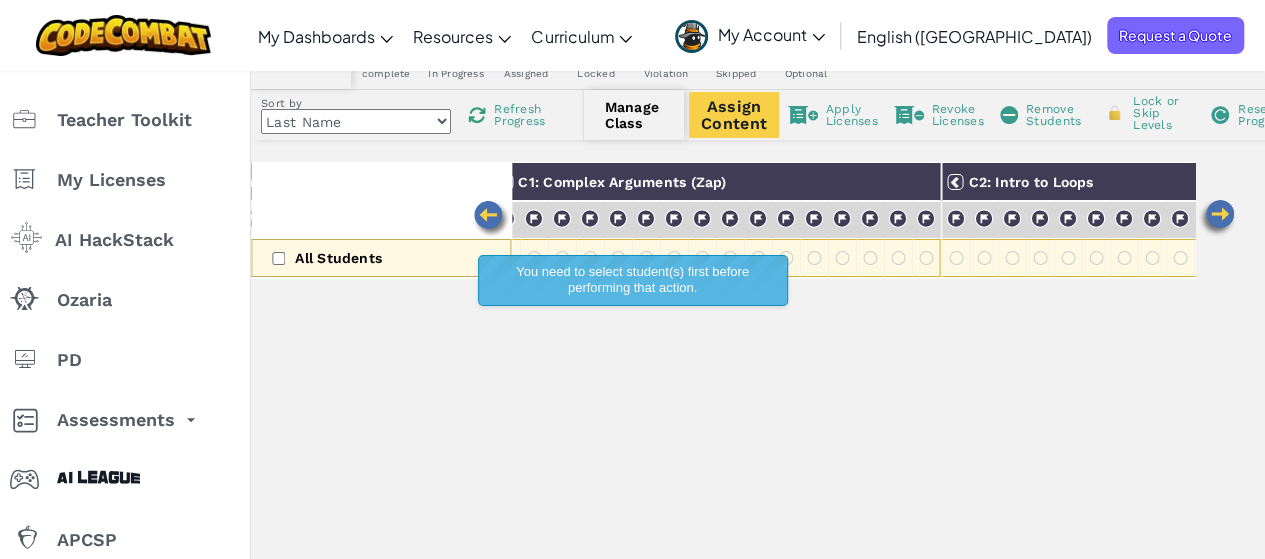 click at bounding box center (1217, 218) 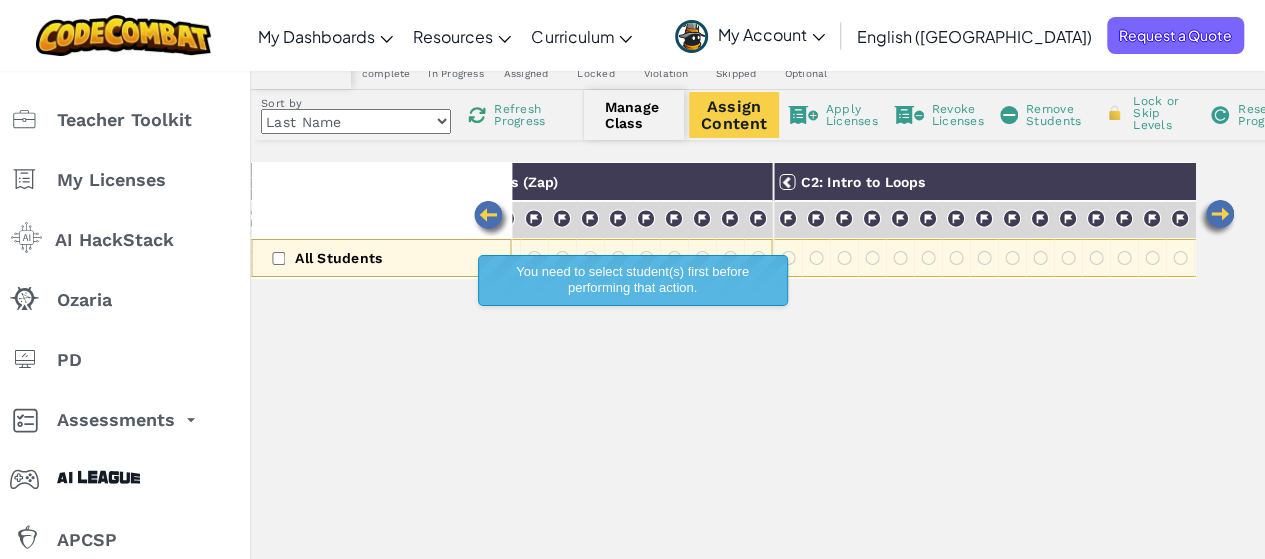 click at bounding box center [1217, 218] 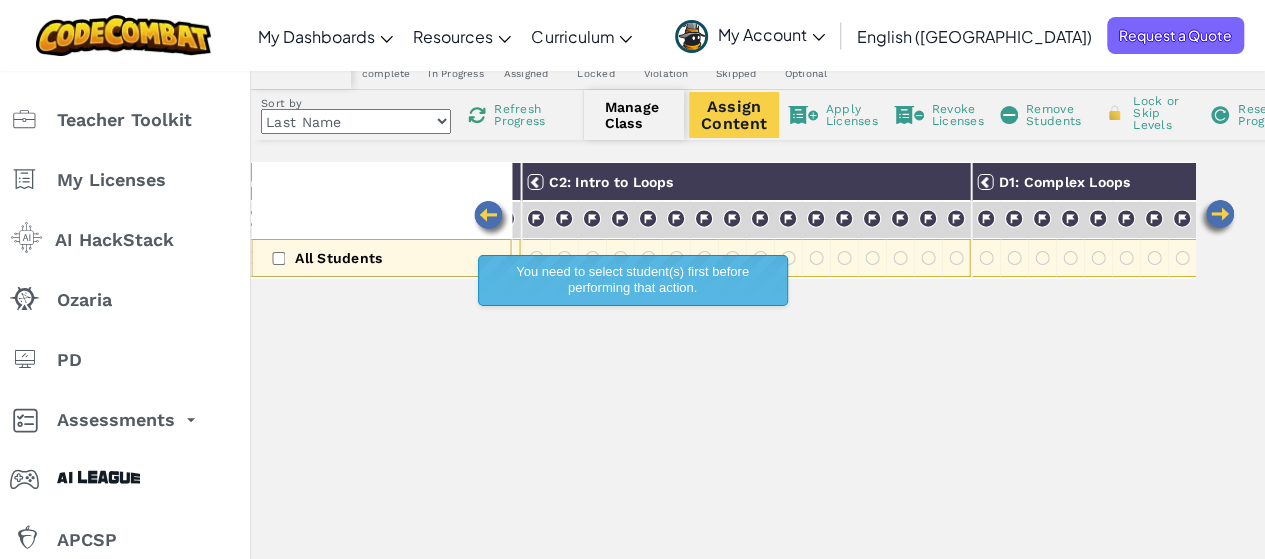scroll, scrollTop: 0, scrollLeft: 1936, axis: horizontal 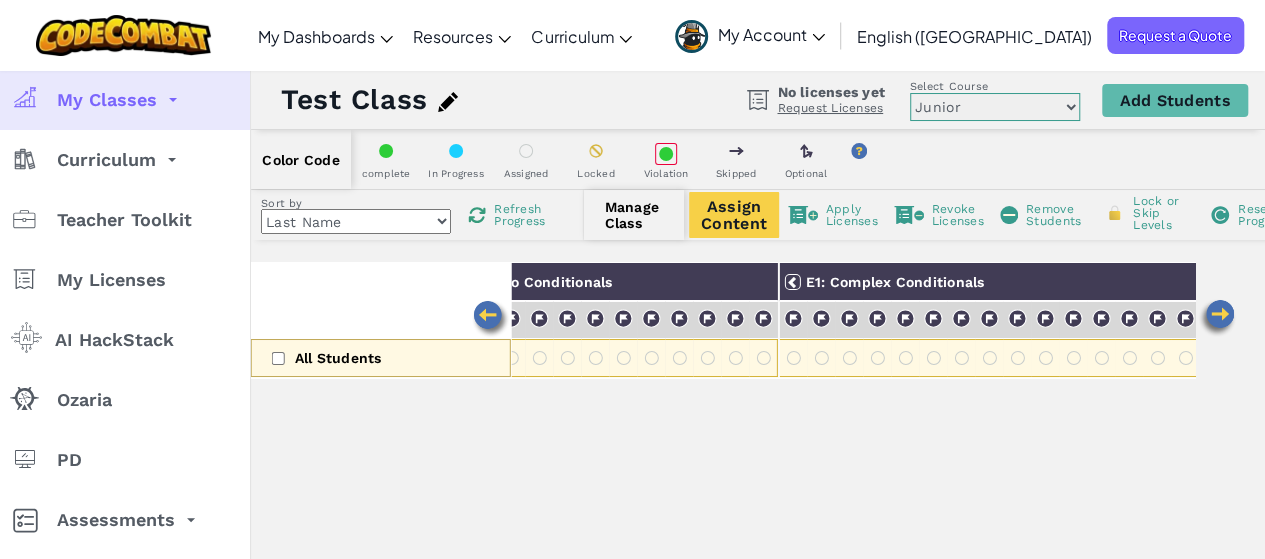 click at bounding box center [491, 319] 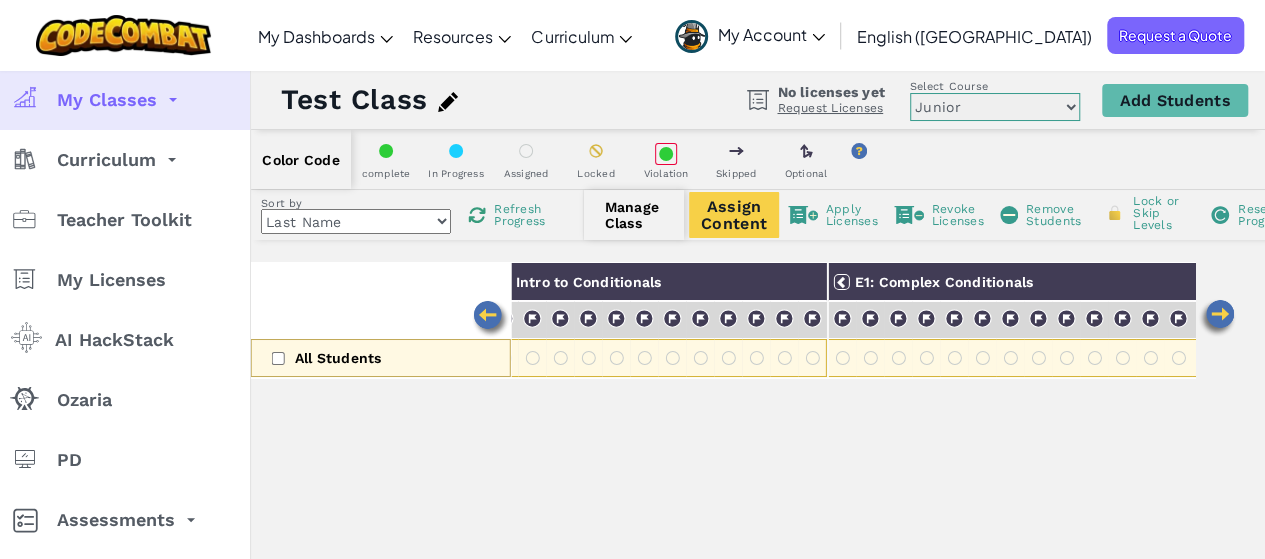 click at bounding box center (491, 319) 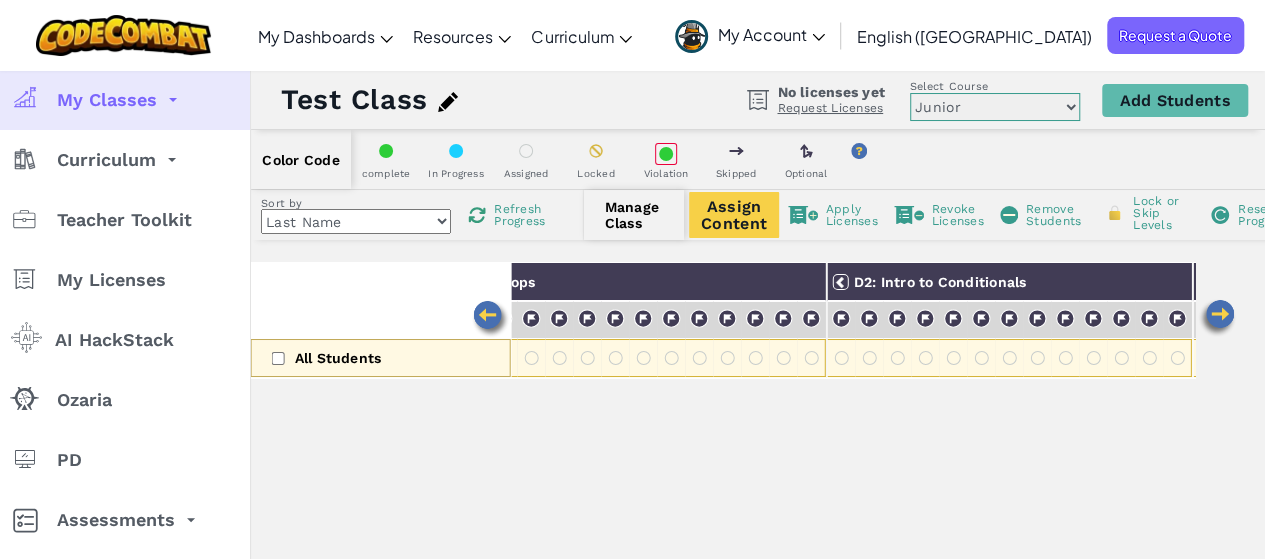 click at bounding box center [491, 319] 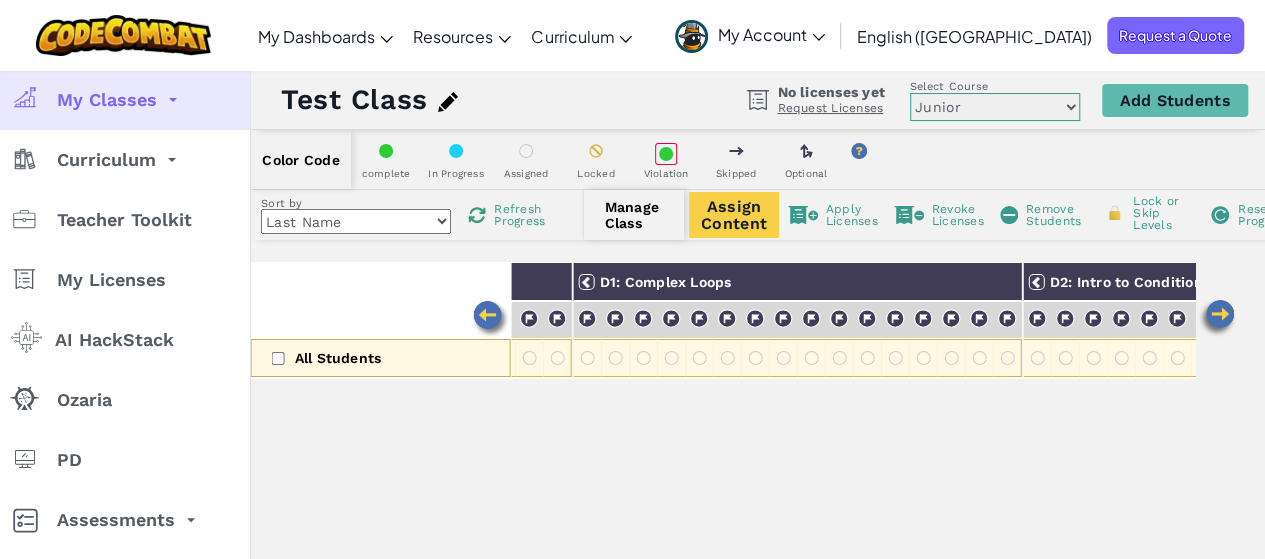 click at bounding box center (491, 319) 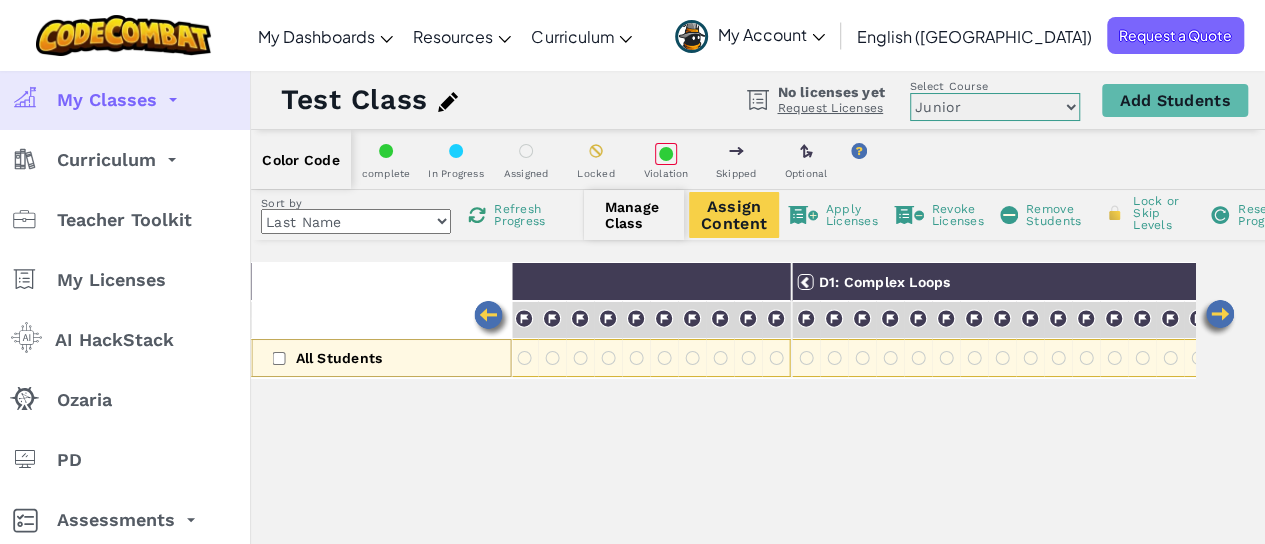 click at bounding box center [491, 319] 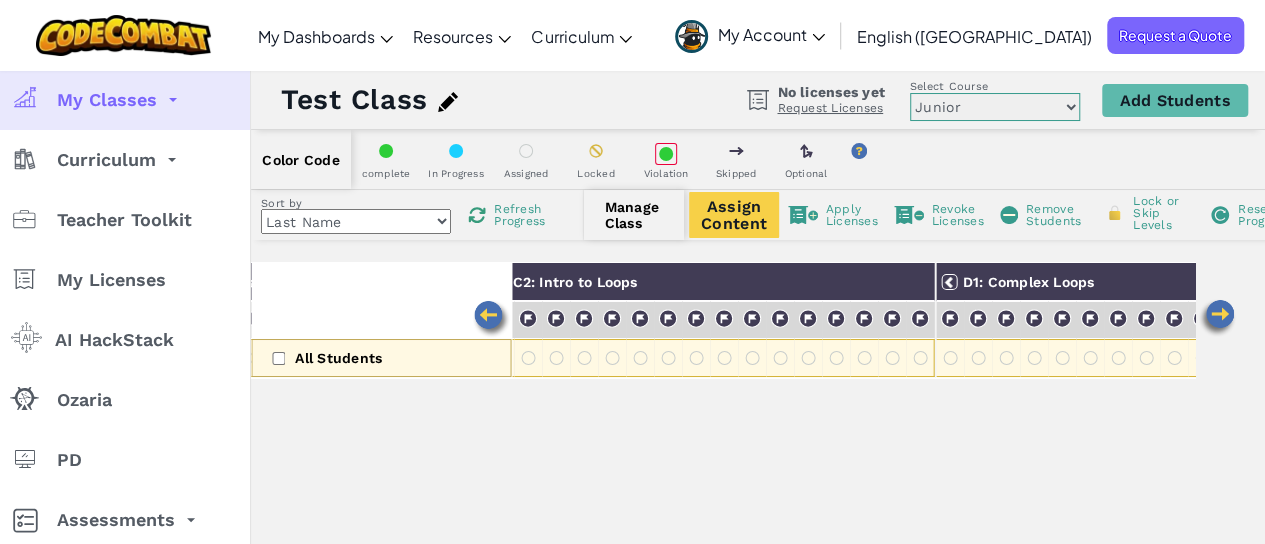click at bounding box center [491, 319] 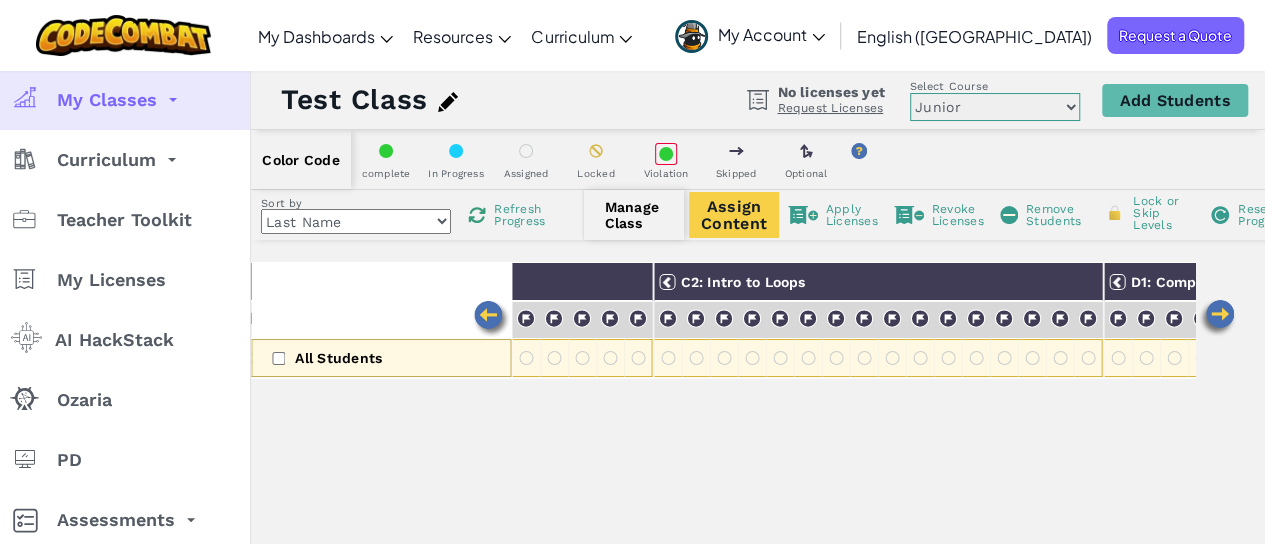 click at bounding box center [491, 319] 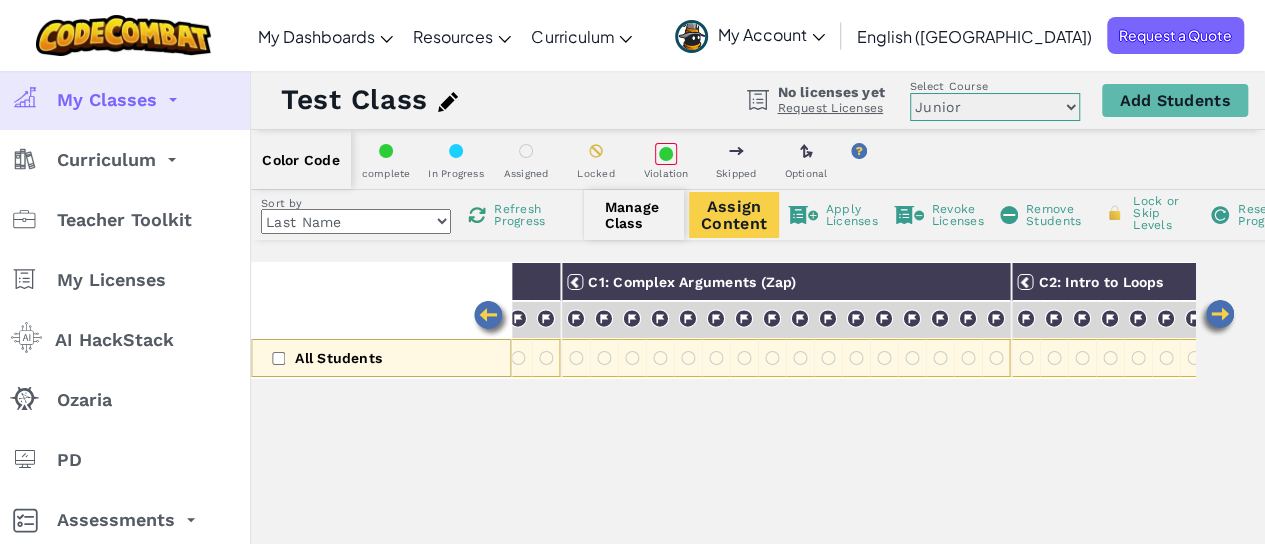 click at bounding box center (491, 319) 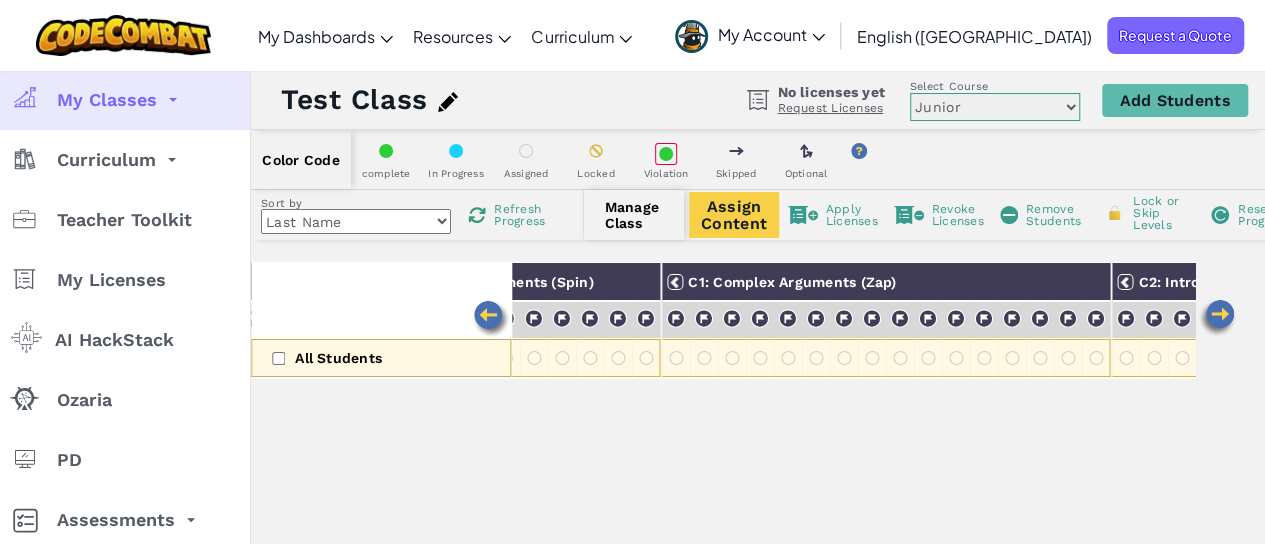 click at bounding box center (491, 319) 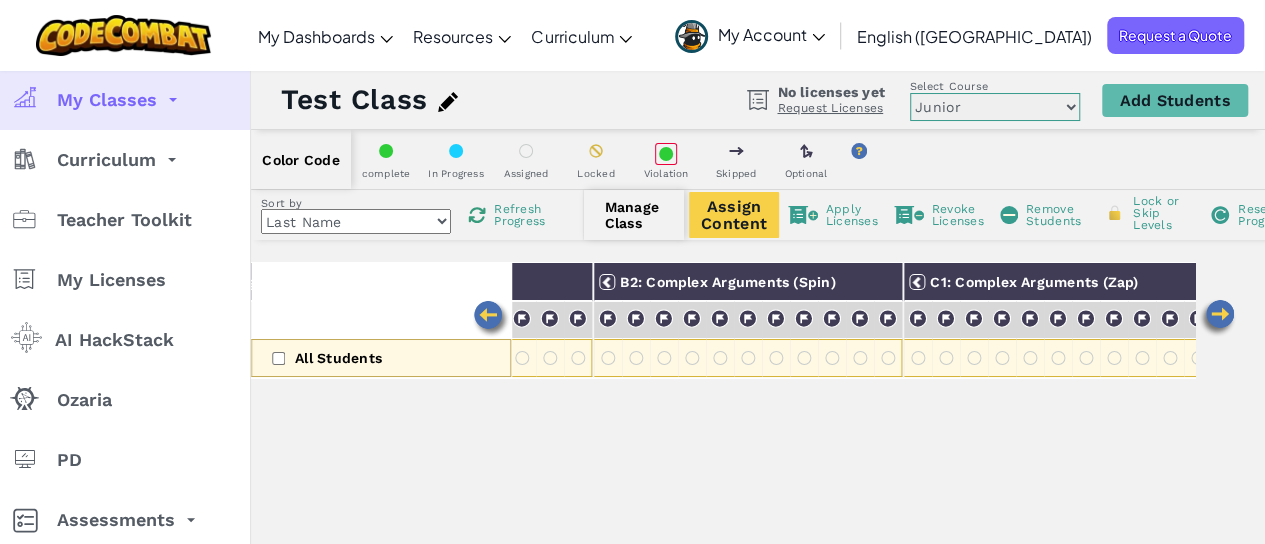 click at bounding box center [491, 319] 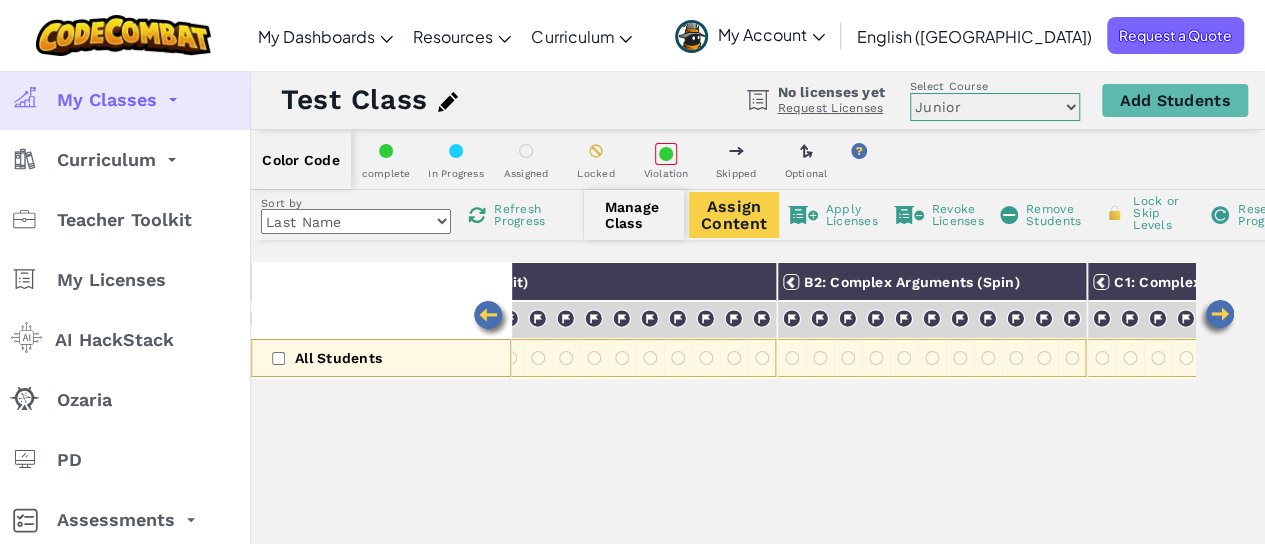 click at bounding box center [491, 319] 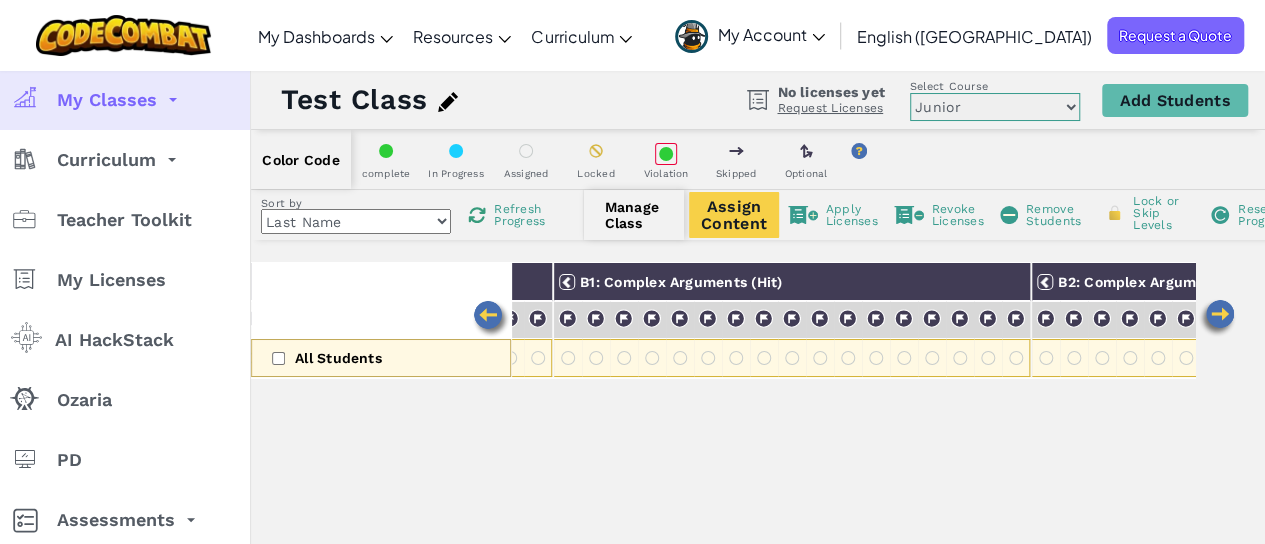 click at bounding box center [491, 319] 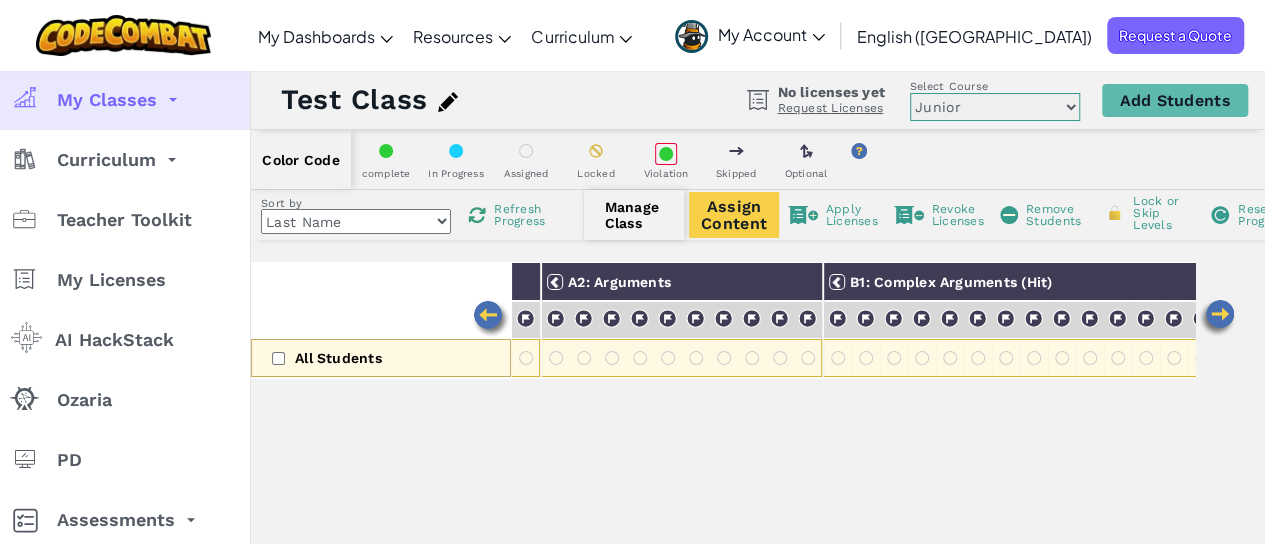 scroll, scrollTop: 0, scrollLeft: 78, axis: horizontal 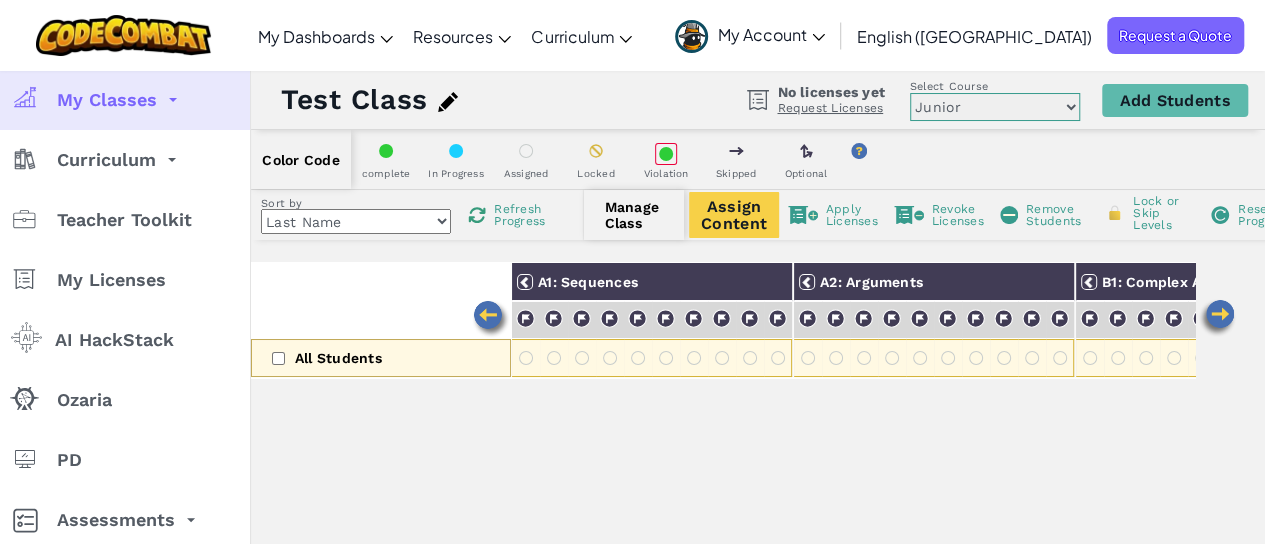 click at bounding box center (491, 319) 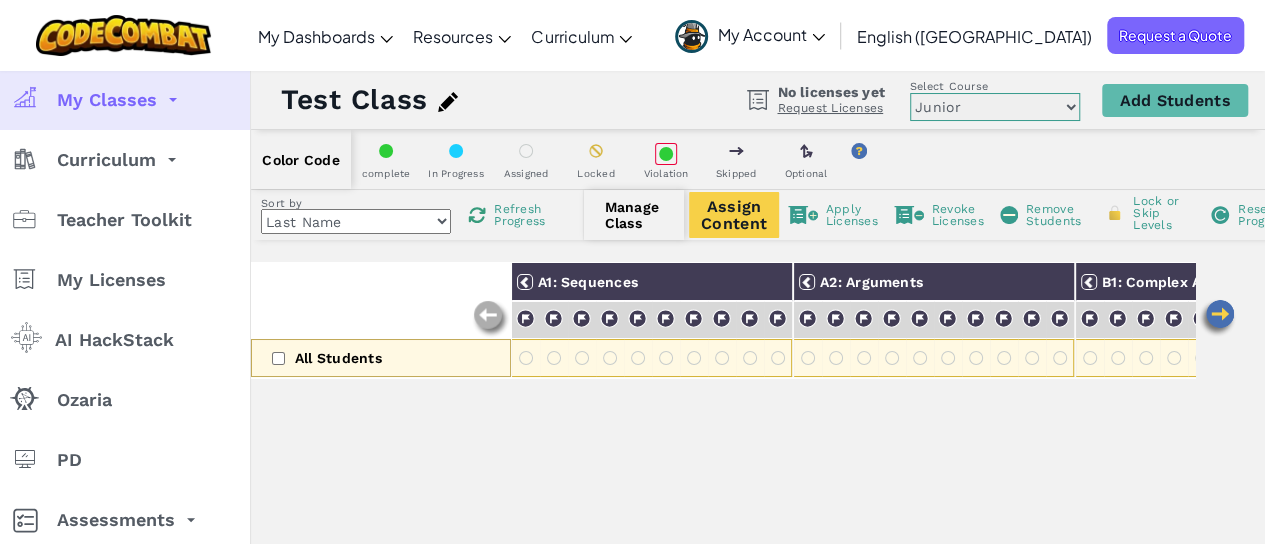click at bounding box center [491, 319] 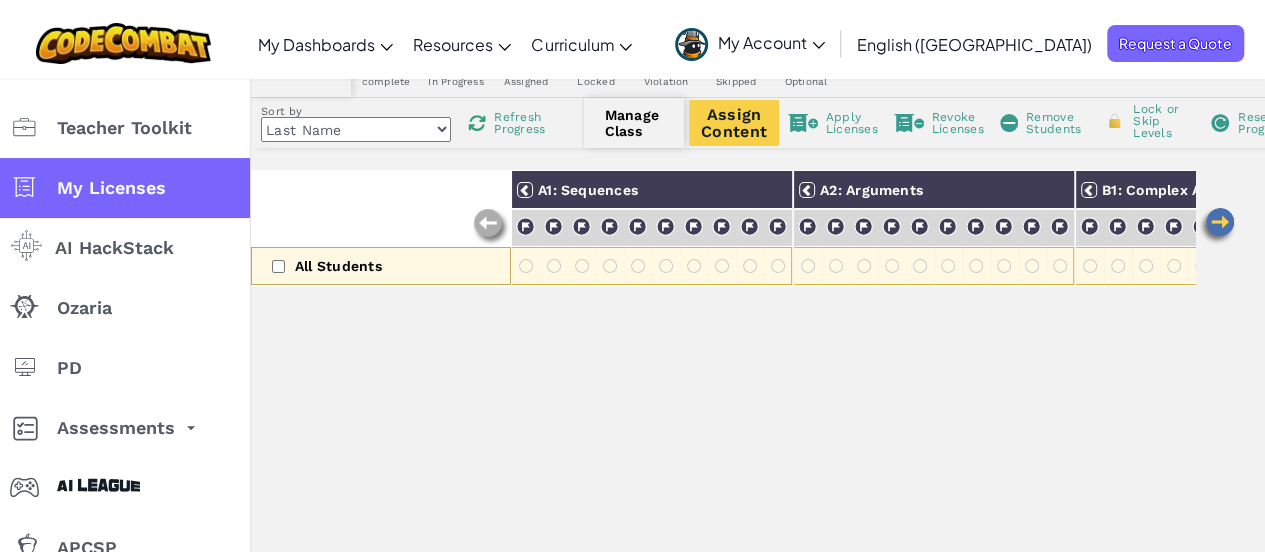scroll, scrollTop: 0, scrollLeft: 0, axis: both 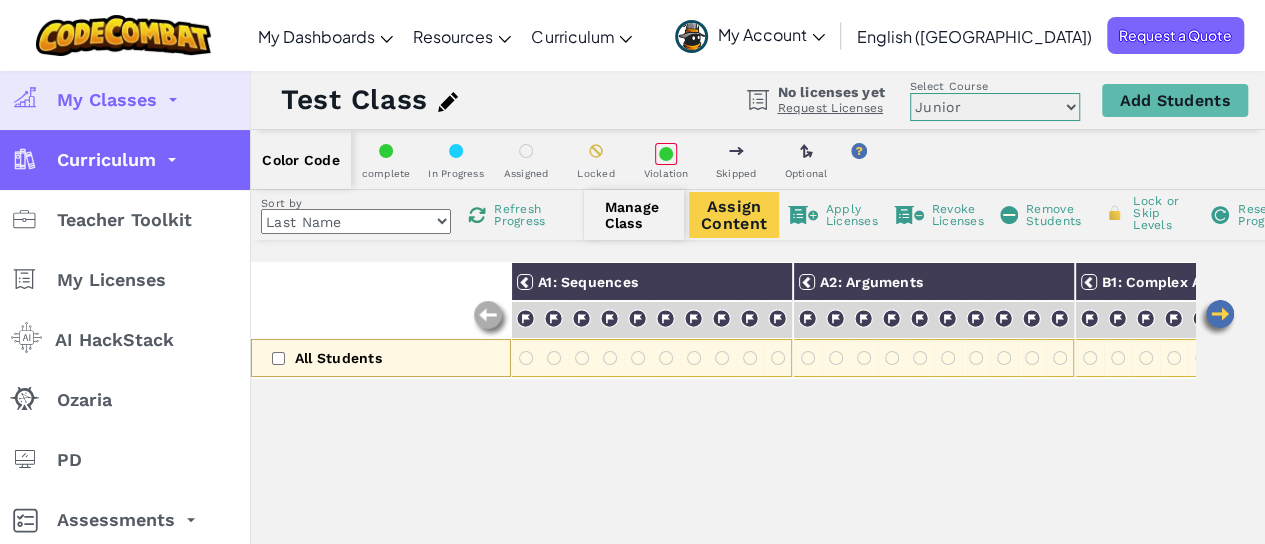 click on "Curriculum" at bounding box center (125, 160) 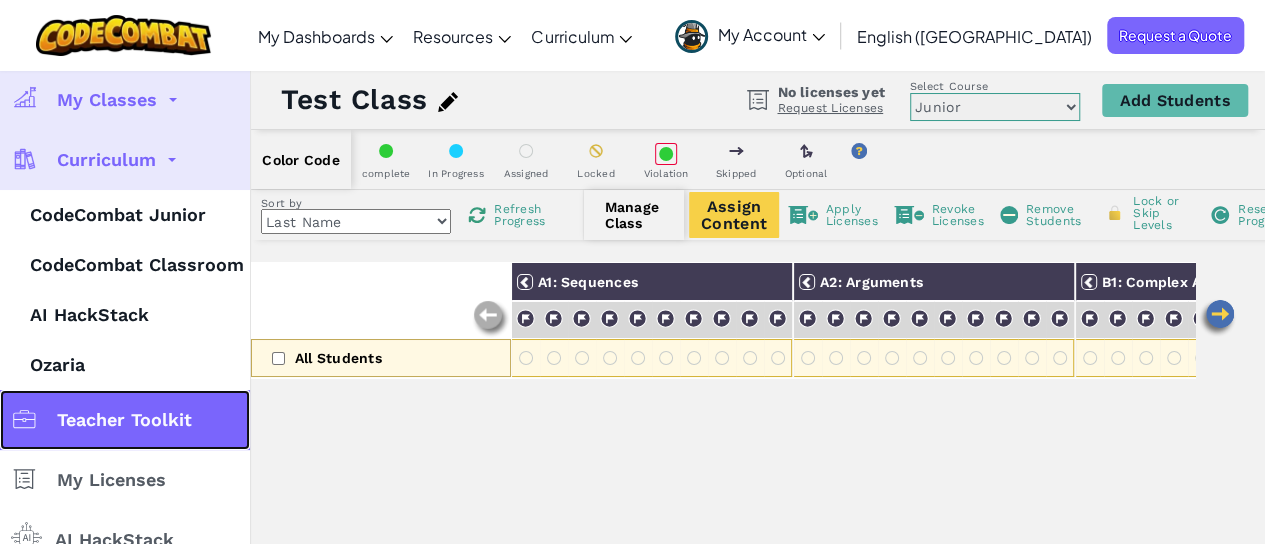 click on "Teacher Toolkit" at bounding box center (124, 420) 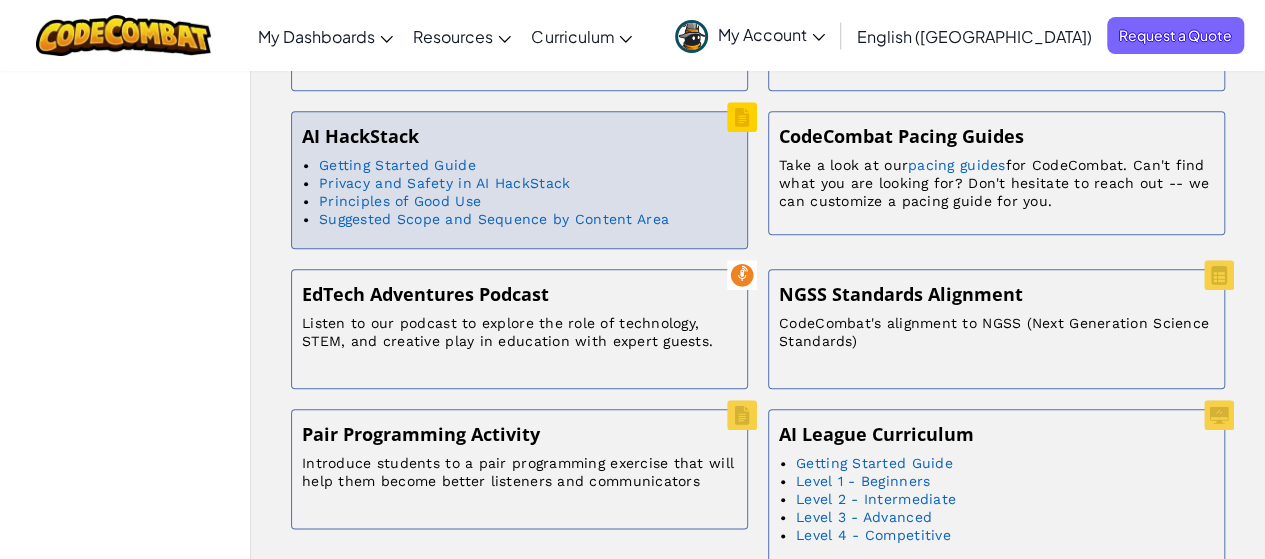 scroll, scrollTop: 1000, scrollLeft: 0, axis: vertical 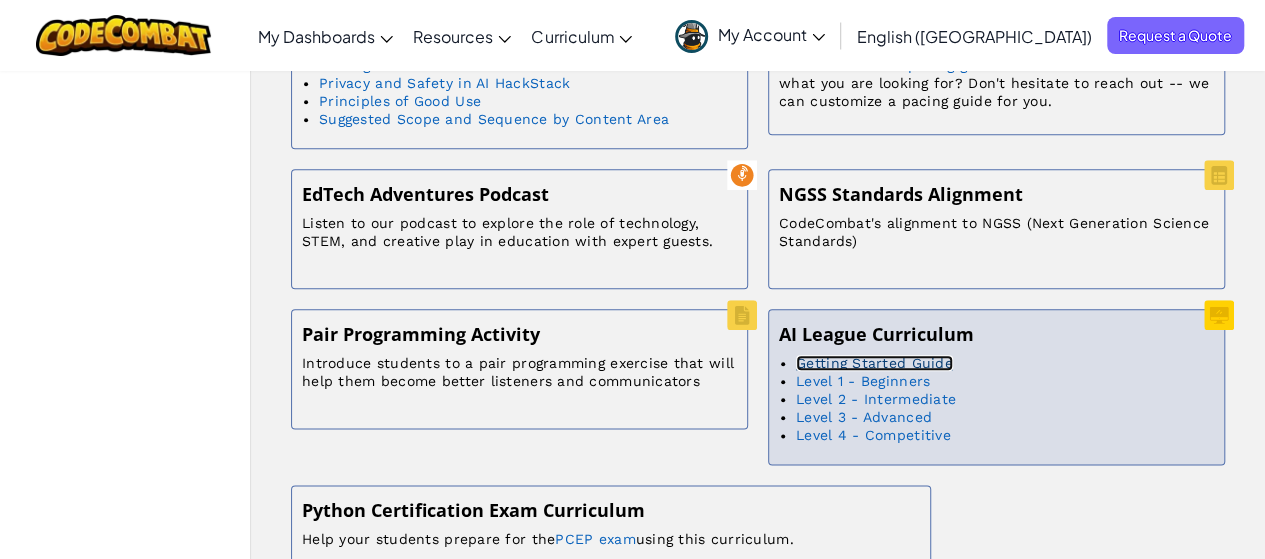 click on "Getting Started Guide" at bounding box center [874, 363] 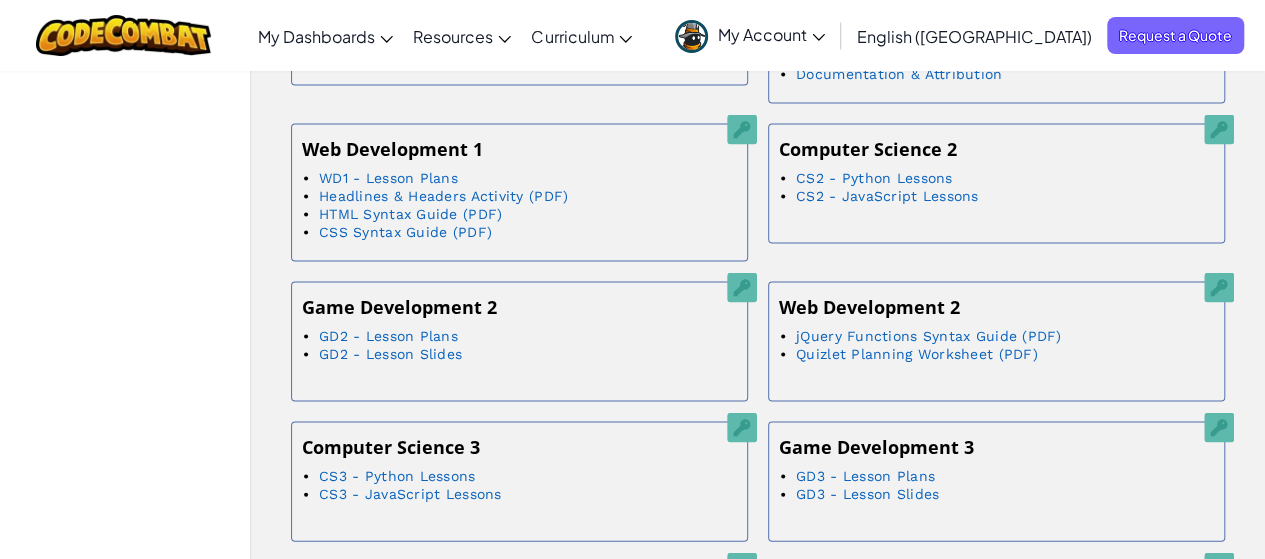 scroll, scrollTop: 1500, scrollLeft: 0, axis: vertical 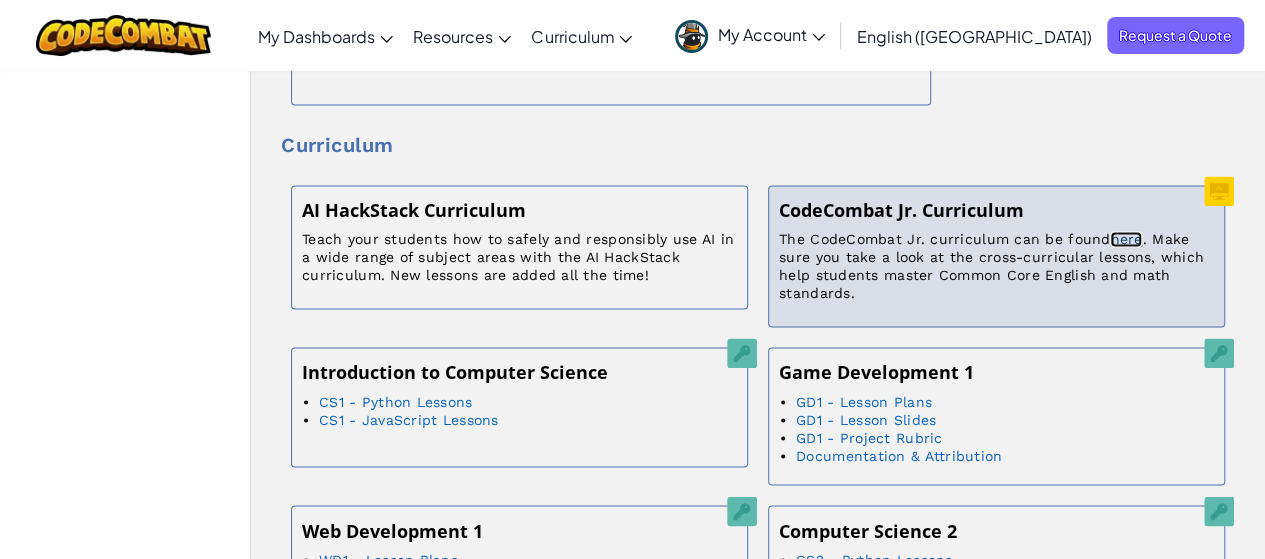 click on "here" at bounding box center [1126, 239] 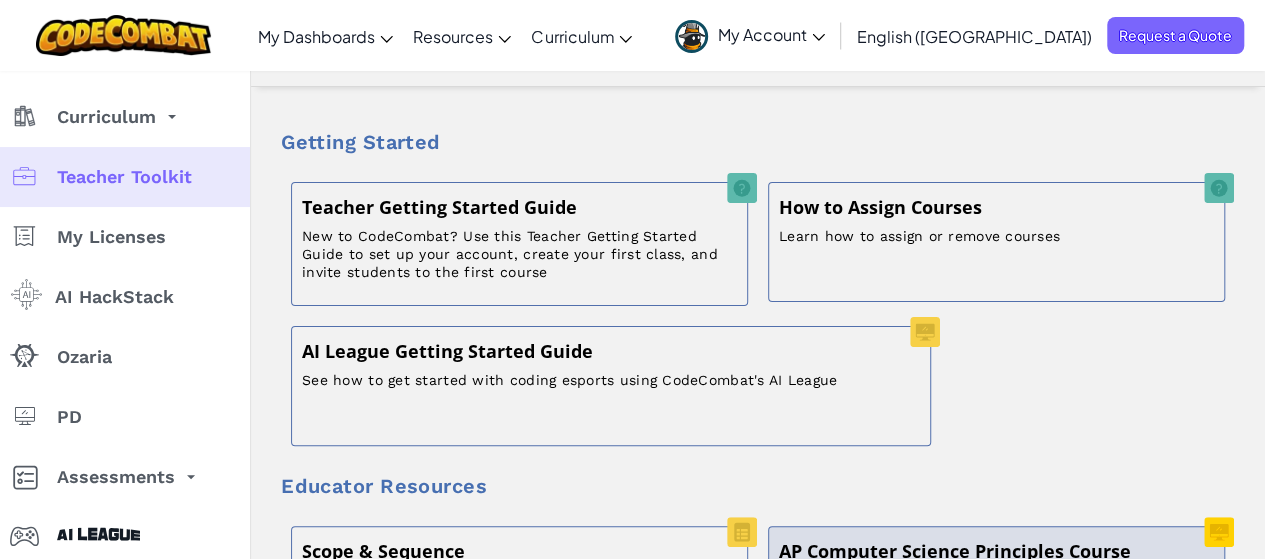 scroll, scrollTop: 0, scrollLeft: 0, axis: both 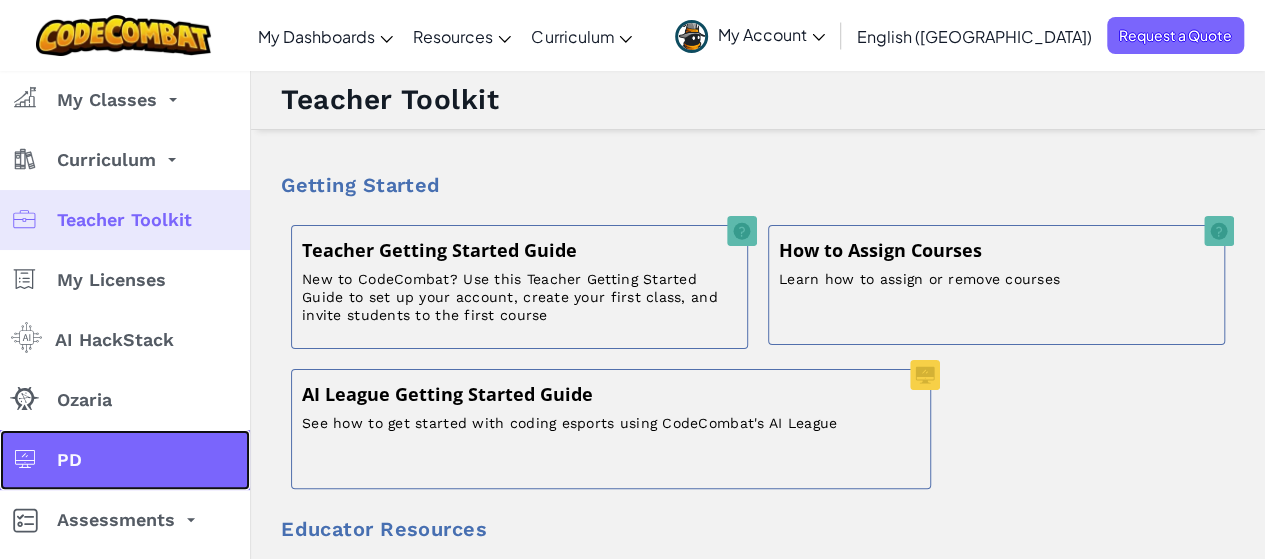 click on "PD" at bounding box center [125, 460] 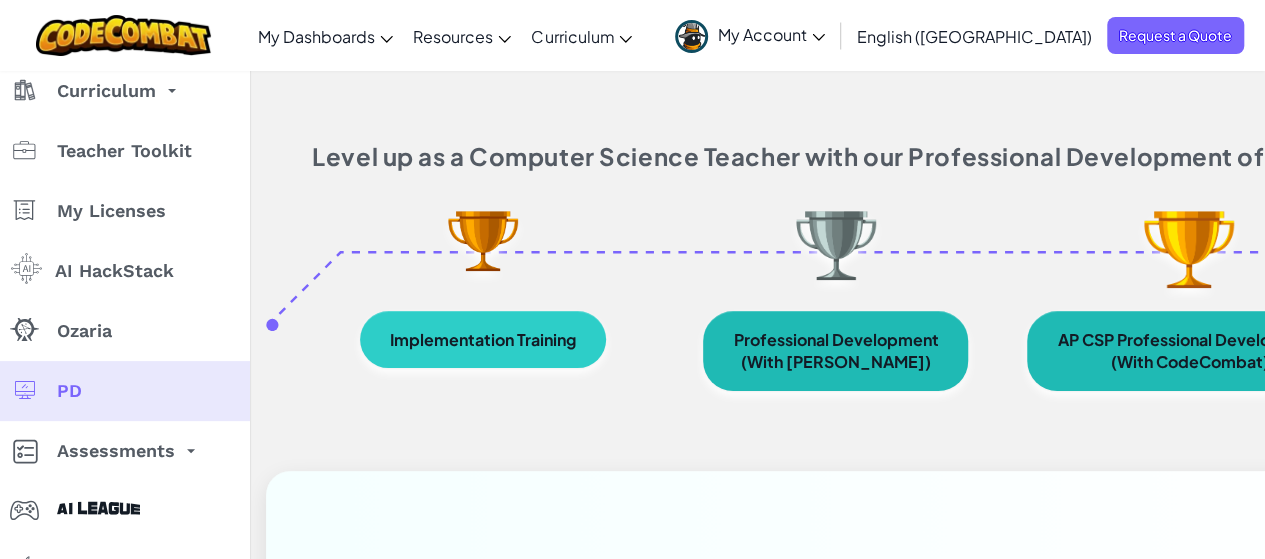 scroll, scrollTop: 100, scrollLeft: 0, axis: vertical 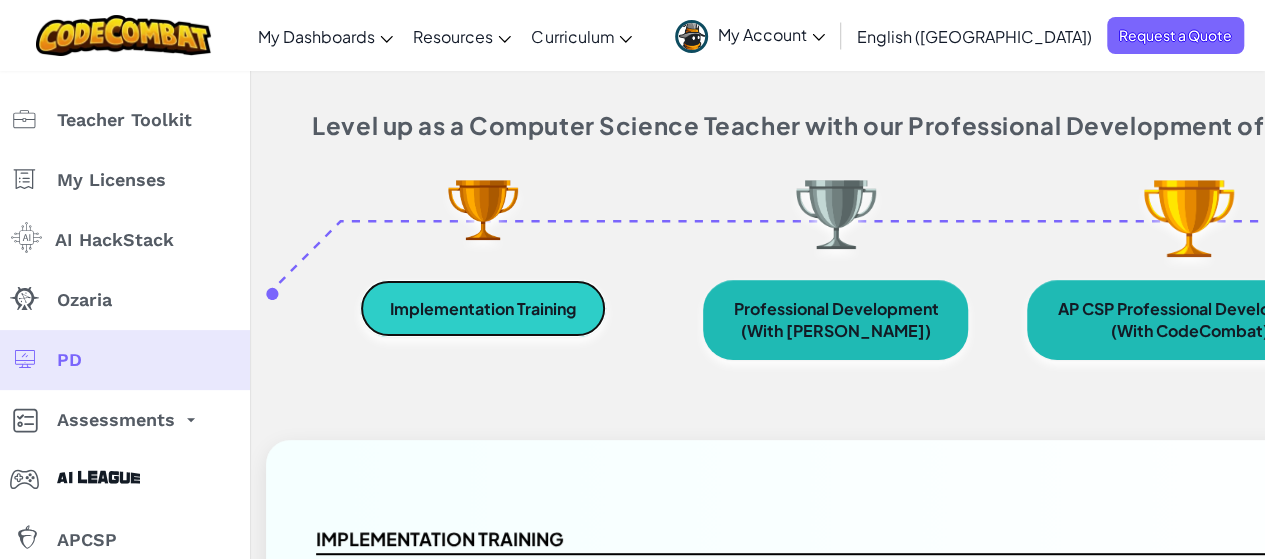 click on "Implementation Training" at bounding box center [483, 308] 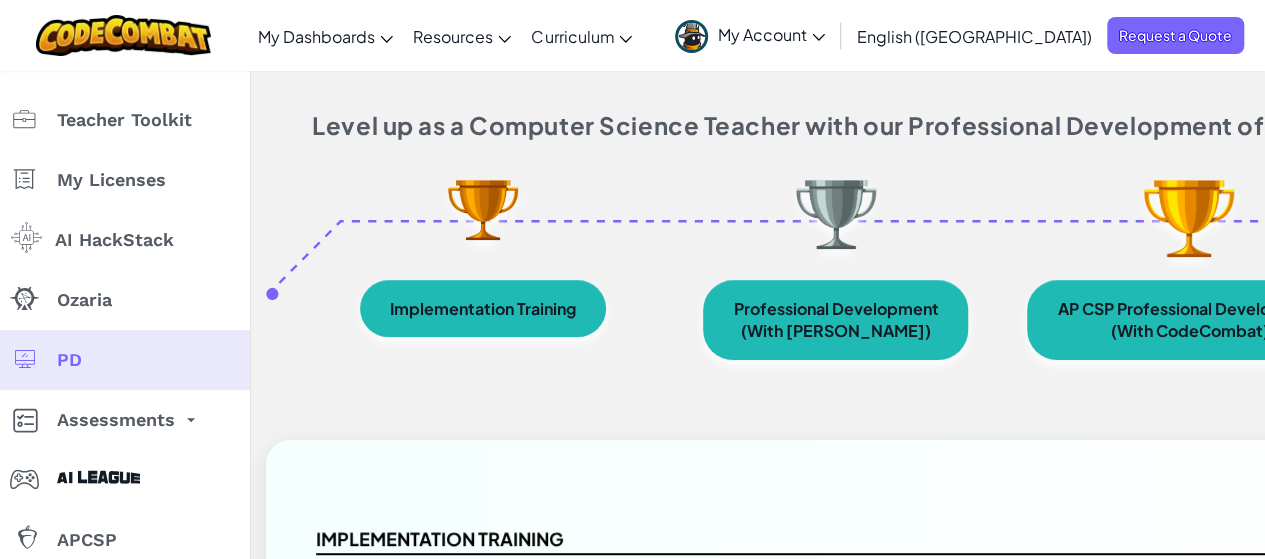 scroll, scrollTop: 499, scrollLeft: 0, axis: vertical 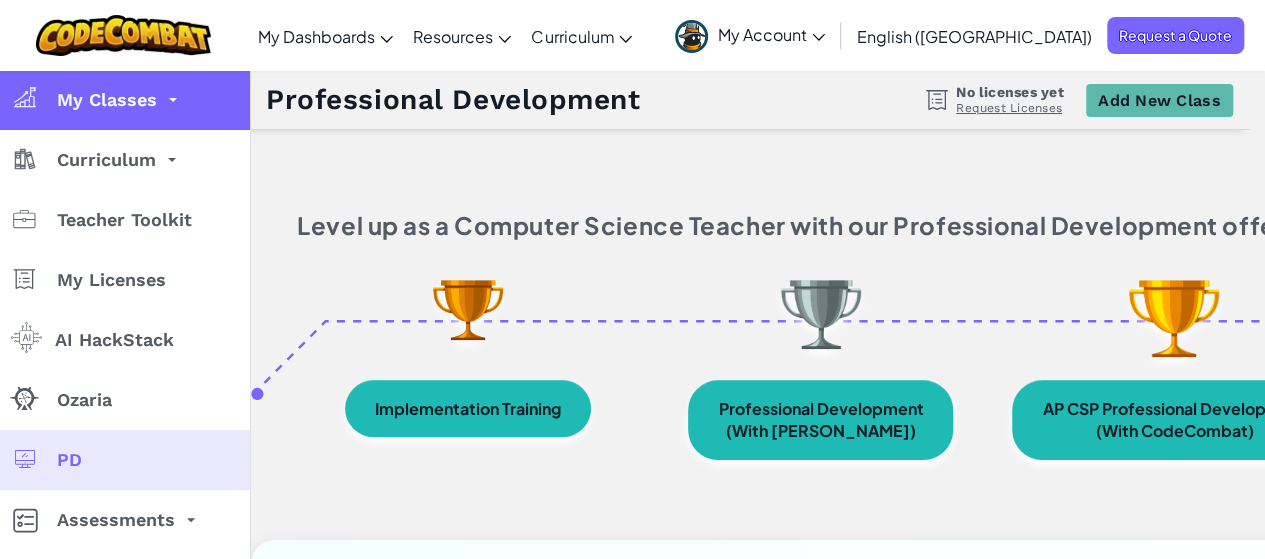 click on "My Classes" at bounding box center (125, 100) 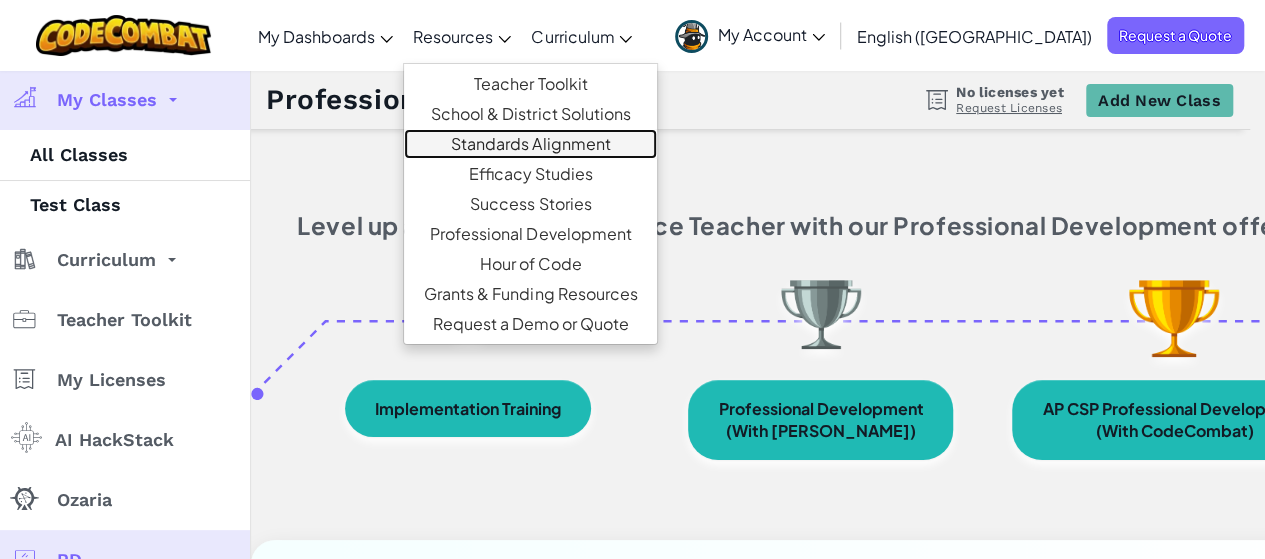 click on "Standards Alignment" at bounding box center (530, 144) 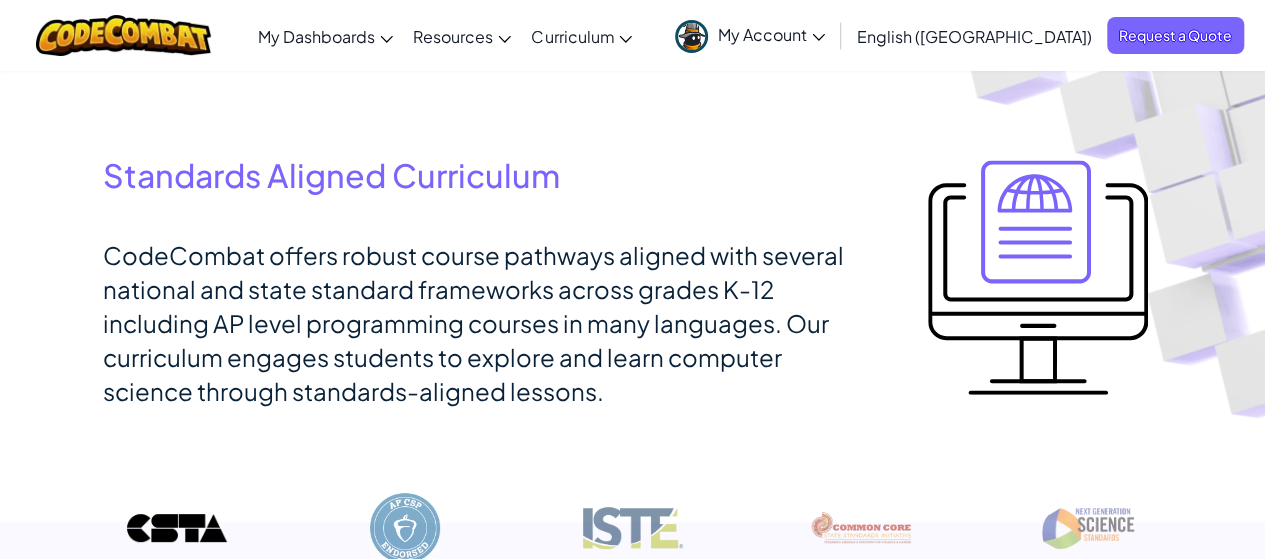 scroll, scrollTop: 0, scrollLeft: 0, axis: both 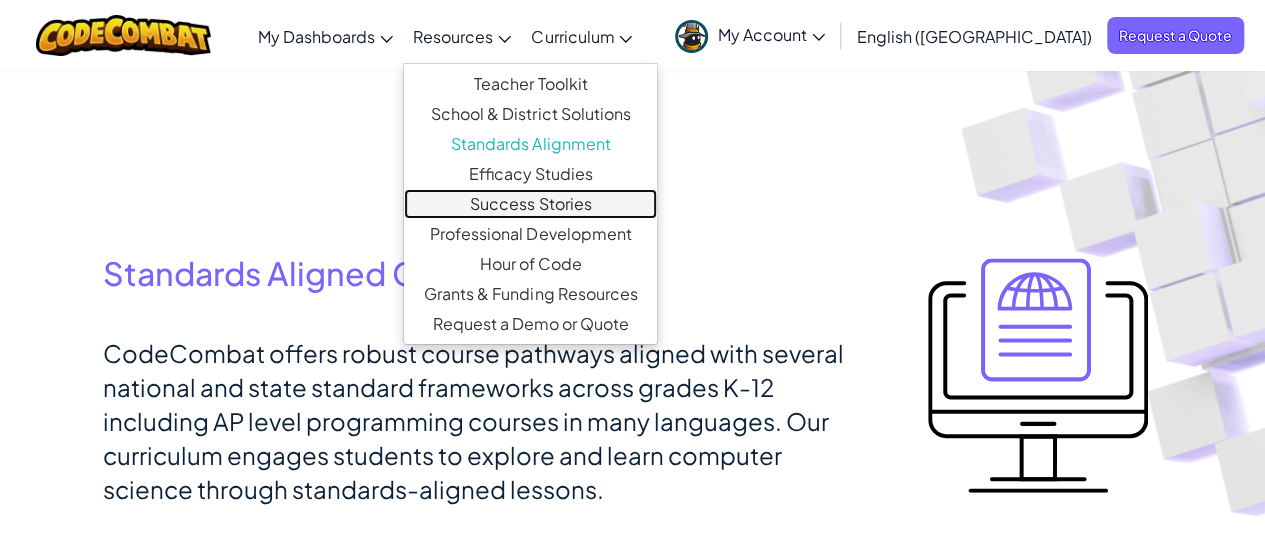 click on "Success Stories" at bounding box center (530, 204) 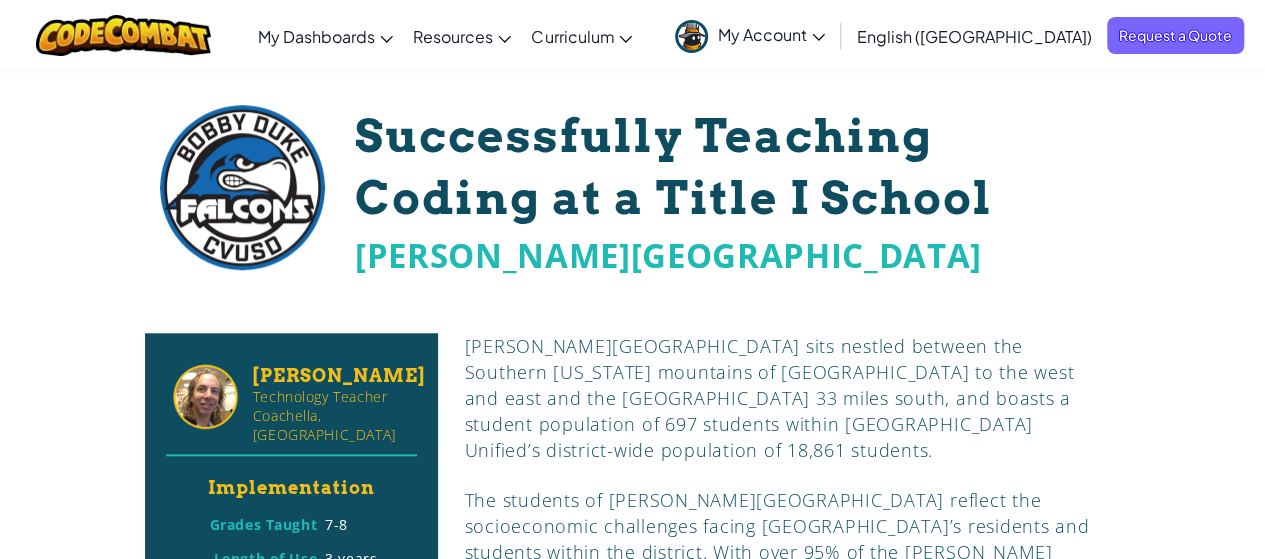 scroll, scrollTop: 900, scrollLeft: 0, axis: vertical 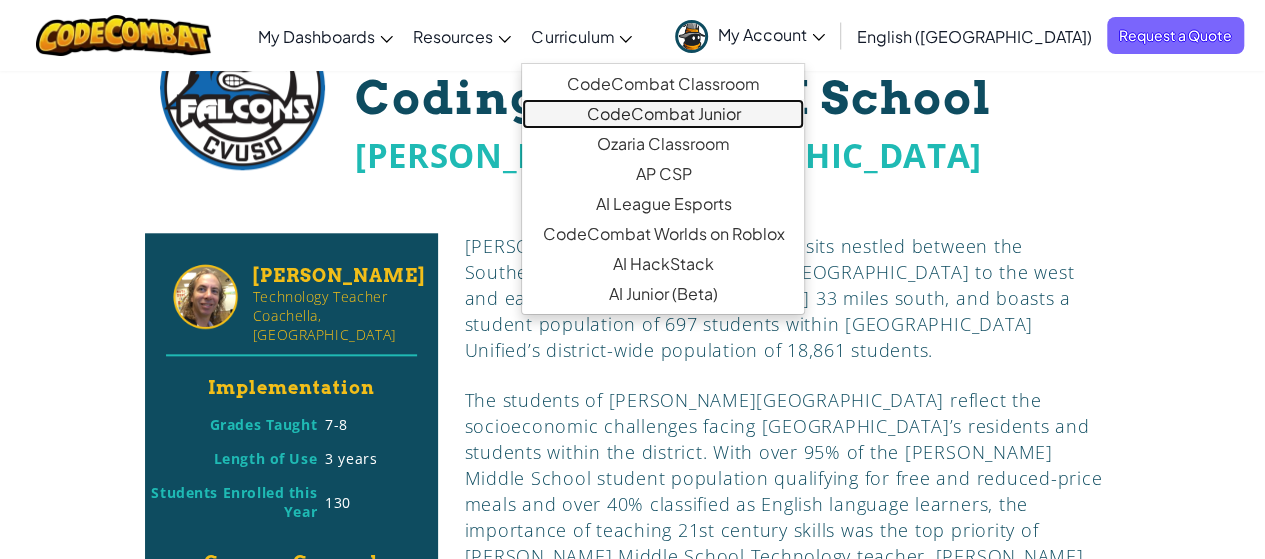 click on "CodeCombat Junior" at bounding box center (663, 114) 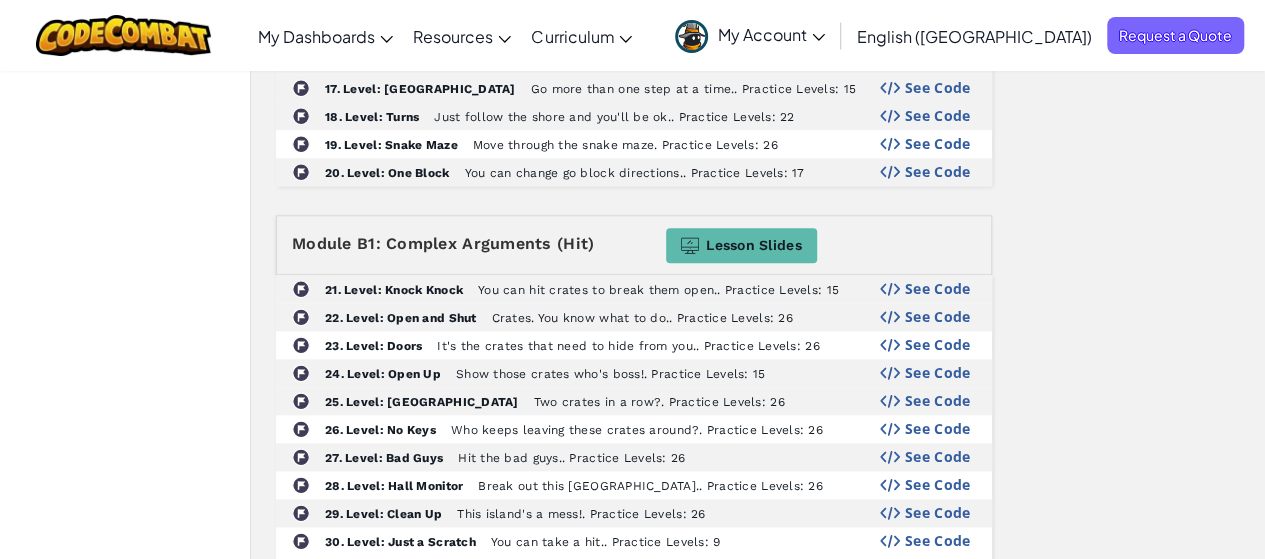 scroll, scrollTop: 0, scrollLeft: 0, axis: both 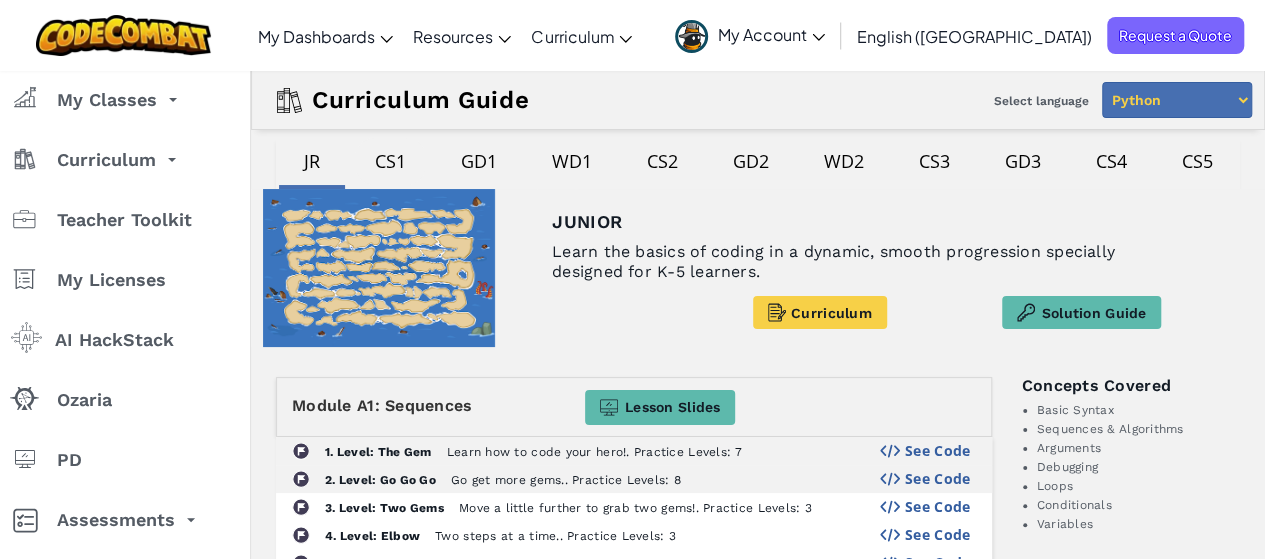 click on "CS1" at bounding box center (390, 161) 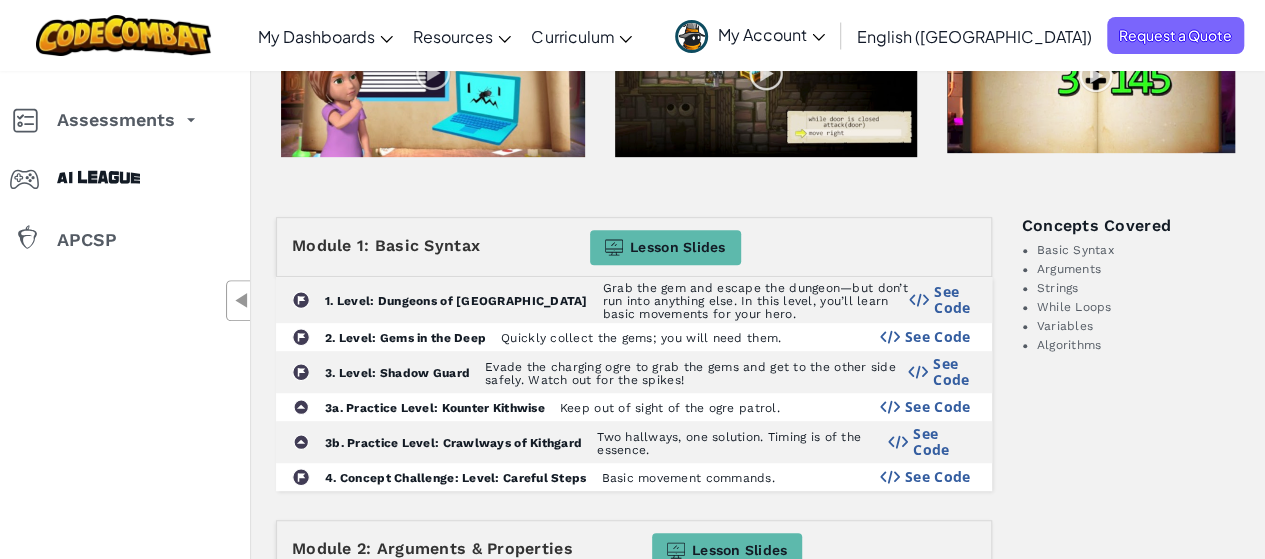 scroll, scrollTop: 0, scrollLeft: 0, axis: both 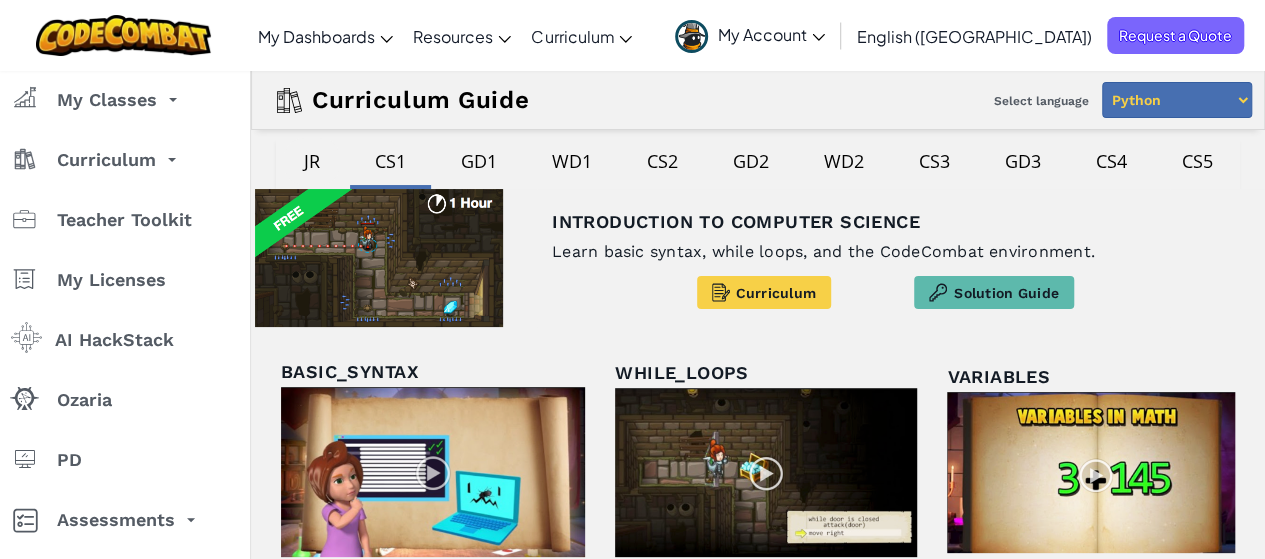 click on "JR" at bounding box center (312, 161) 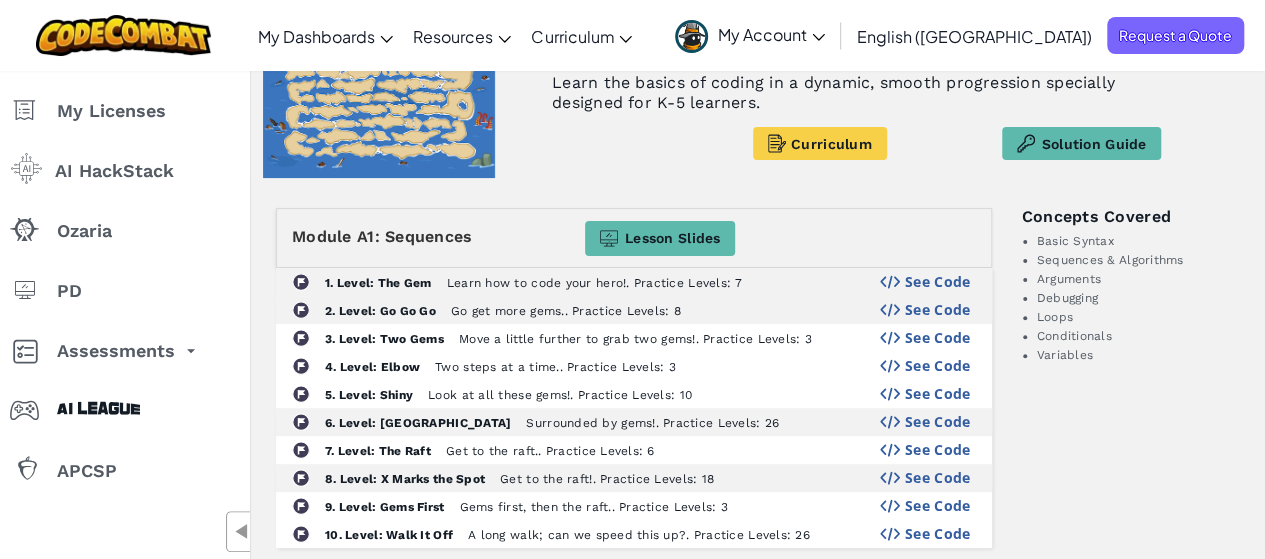 scroll, scrollTop: 200, scrollLeft: 0, axis: vertical 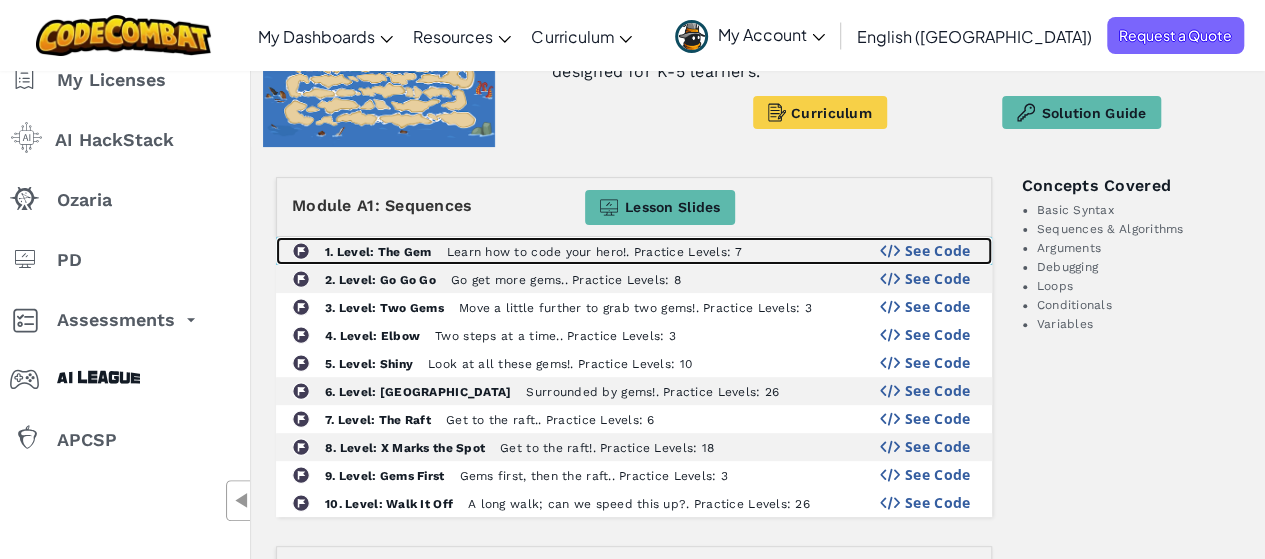 click on "Learn how to code your hero!. Practice Levels: 7" at bounding box center (595, 252) 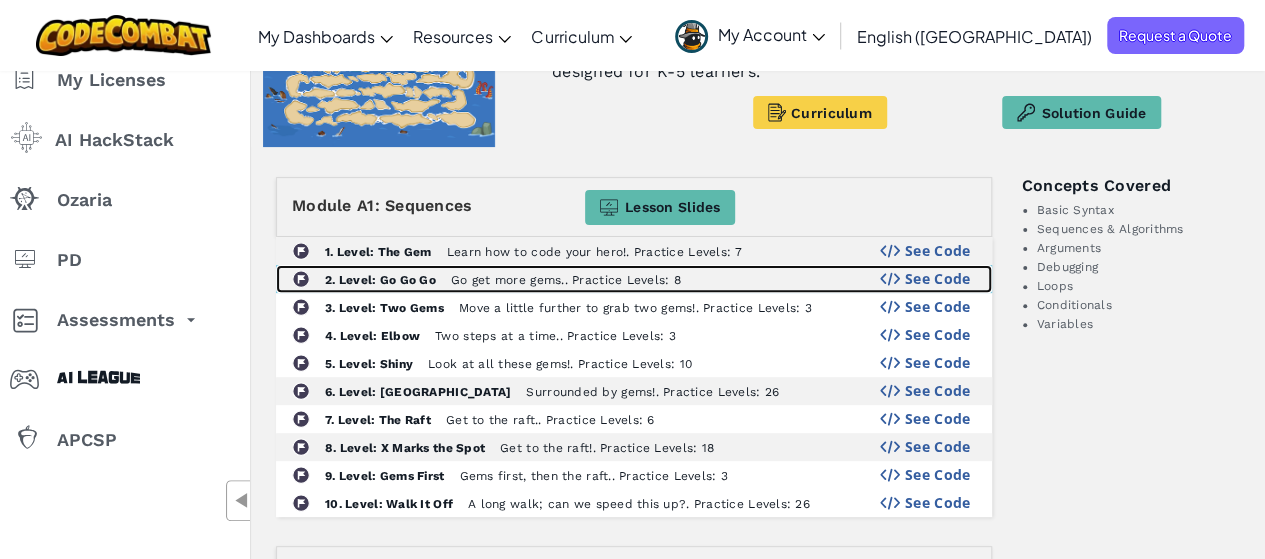click on "2. Level: Go Go Go
Go get more gems.. Practice Levels: 8
See Code" at bounding box center (634, 279) 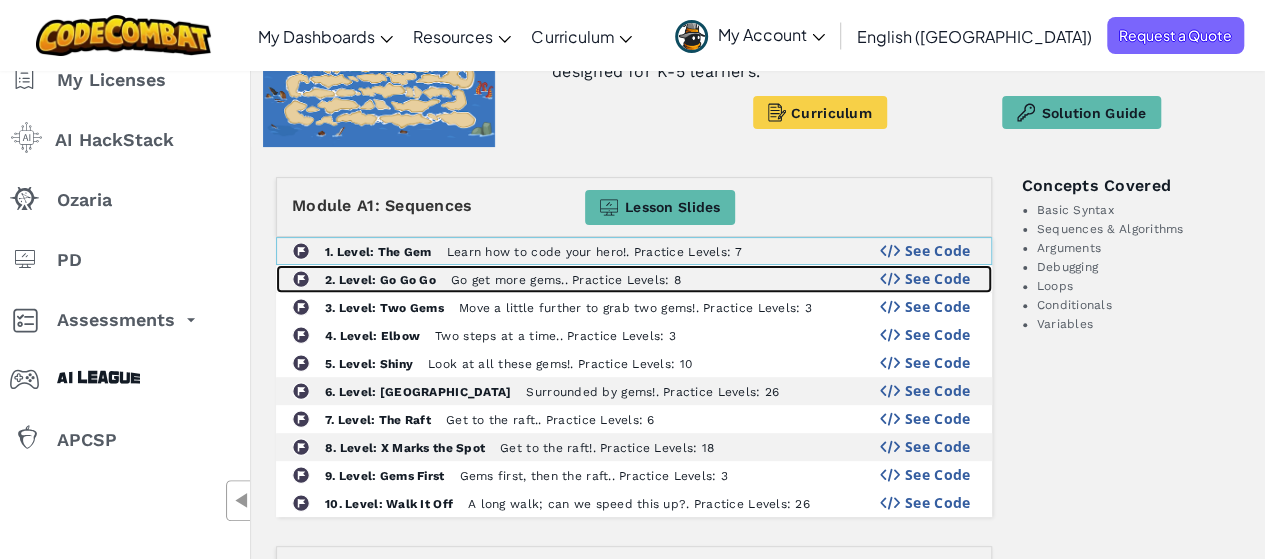 scroll, scrollTop: 300, scrollLeft: 0, axis: vertical 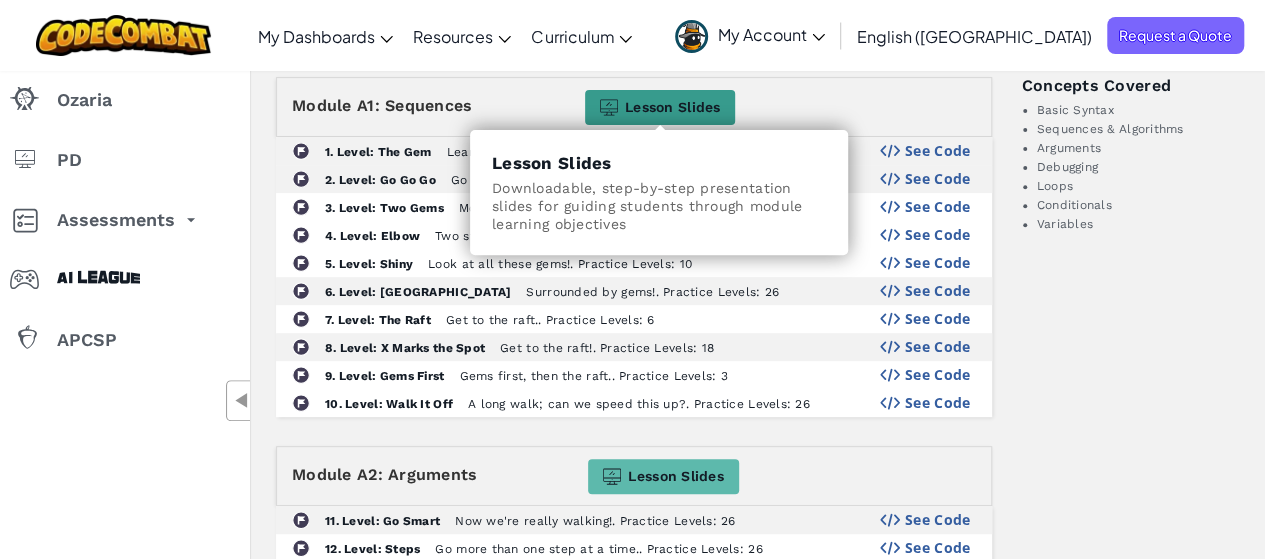 click on "Lesson Slides" at bounding box center (673, 107) 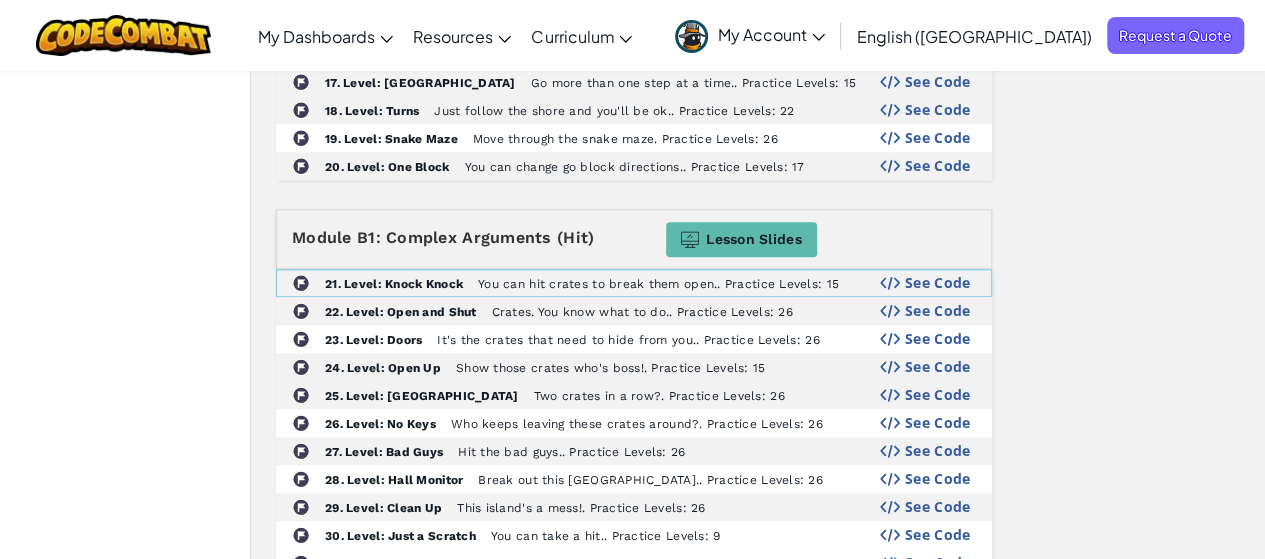 scroll, scrollTop: 900, scrollLeft: 0, axis: vertical 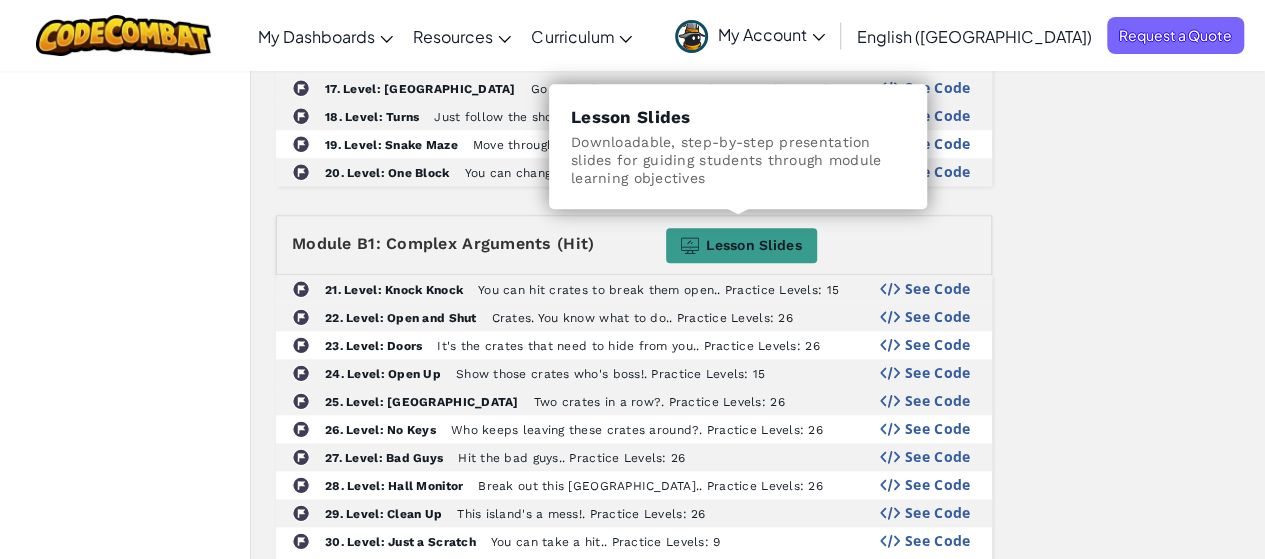 click on "Lesson Slides" at bounding box center (754, 245) 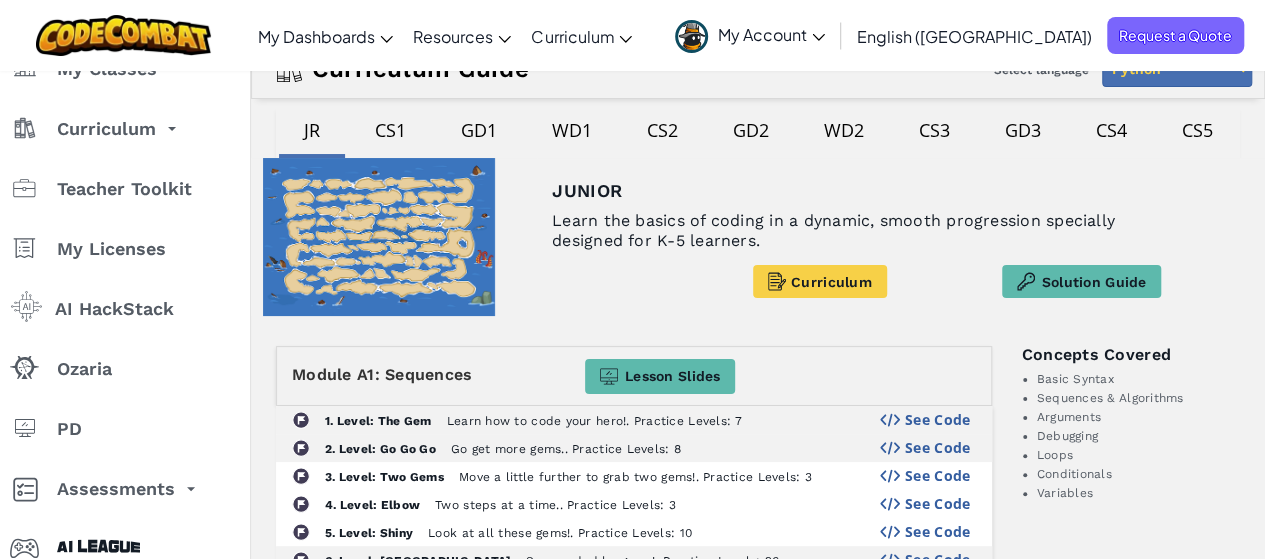 scroll, scrollTop: 0, scrollLeft: 0, axis: both 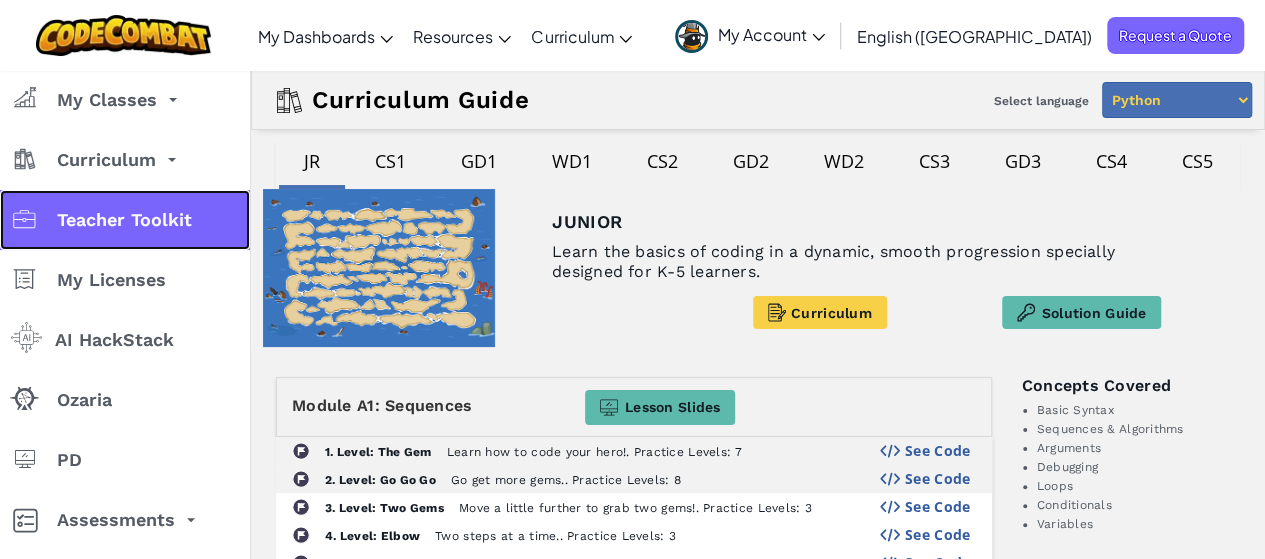 click on "Teacher Toolkit" at bounding box center [125, 220] 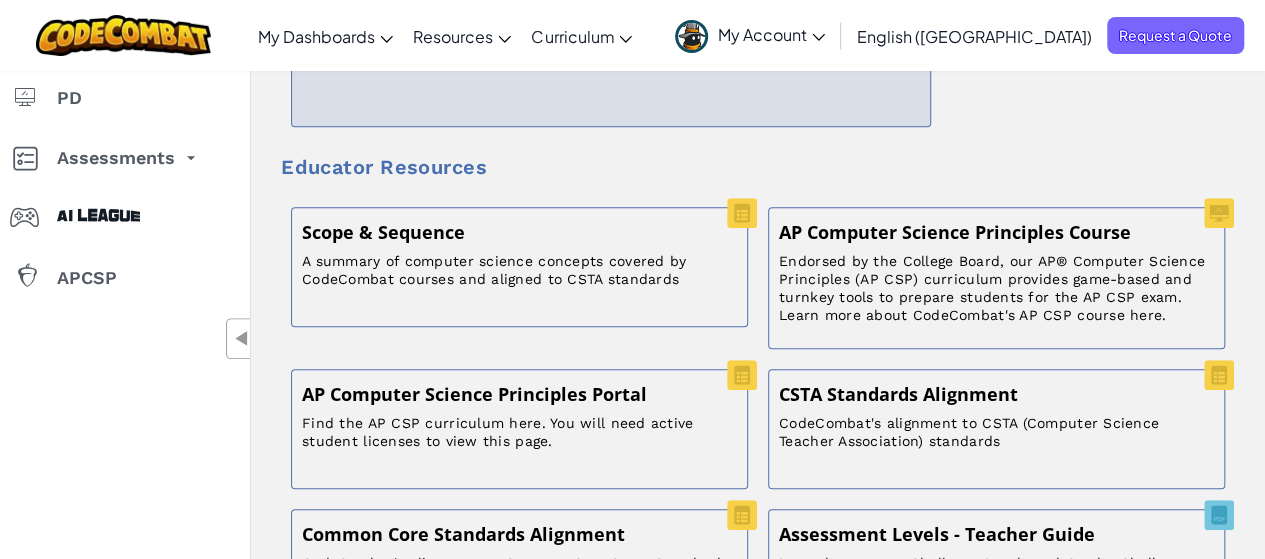 scroll, scrollTop: 400, scrollLeft: 0, axis: vertical 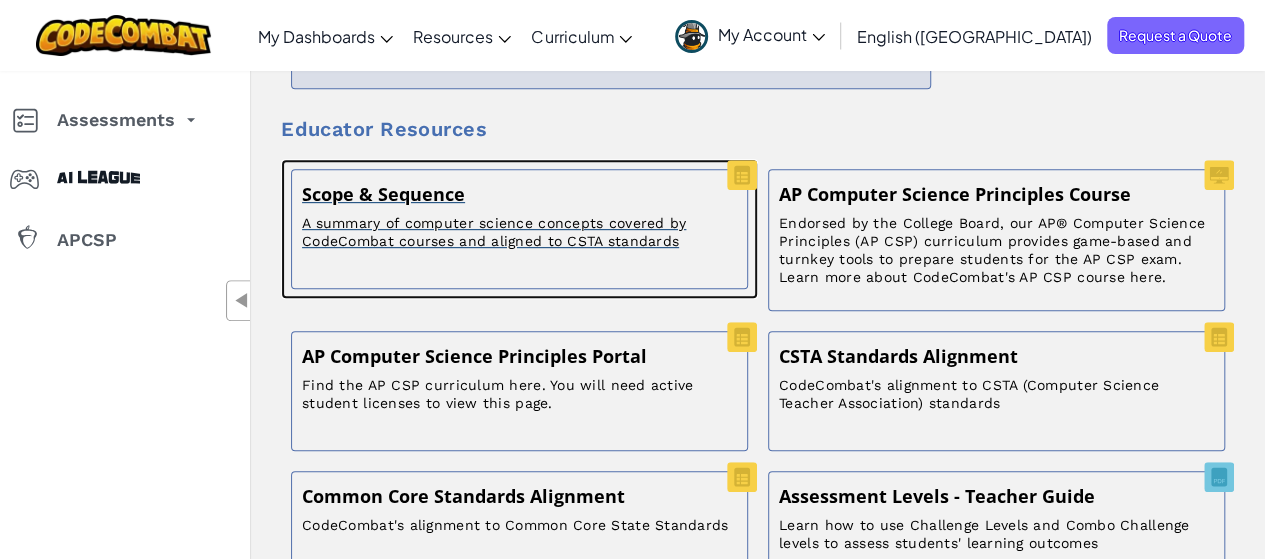 click on "A summary of computer science concepts covered by CodeCombat courses and aligned to CSTA standards" at bounding box center [519, 232] 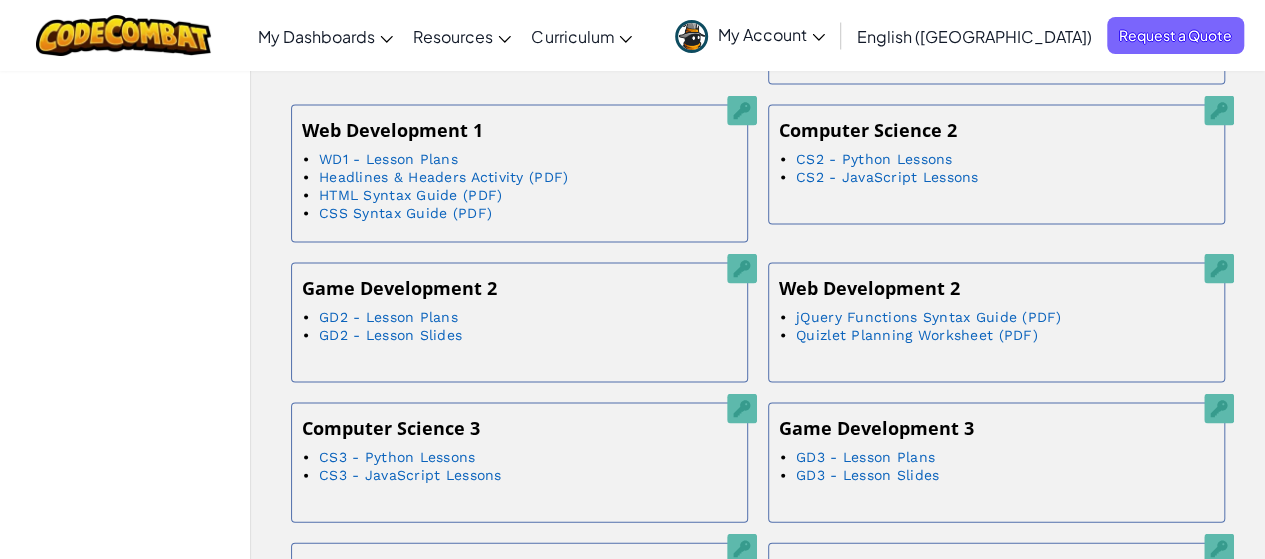 scroll, scrollTop: 1400, scrollLeft: 0, axis: vertical 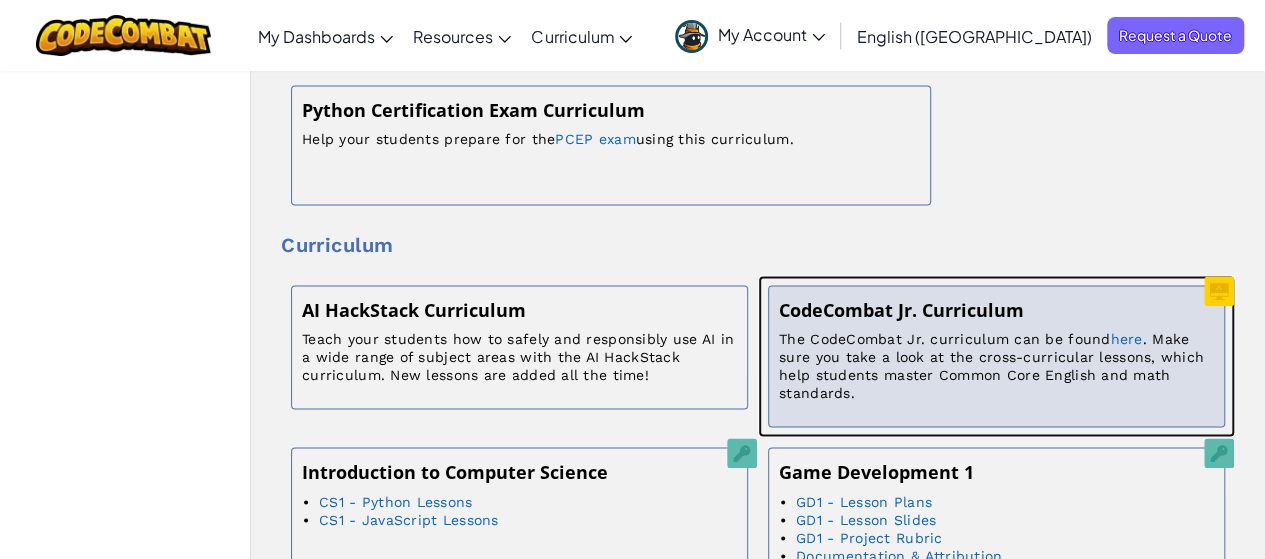 click on "The CodeCombat Jr. curriculum can be found  here . Make sure you take a look at the cross-curricular lessons, which help  students master Common Core English and math standards." at bounding box center (996, 366) 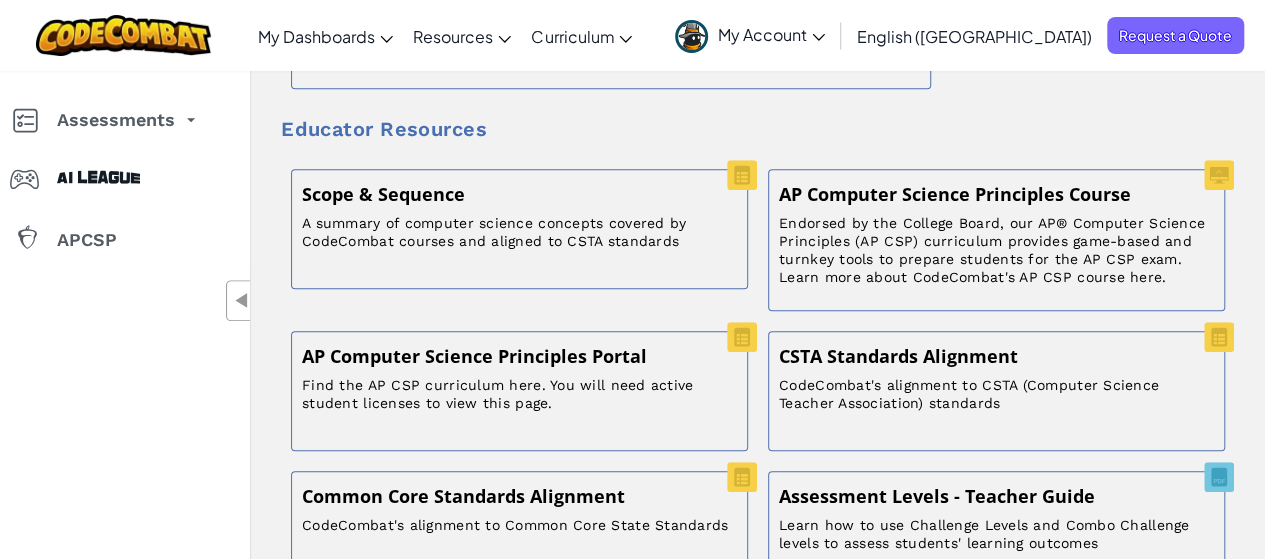 scroll, scrollTop: 0, scrollLeft: 0, axis: both 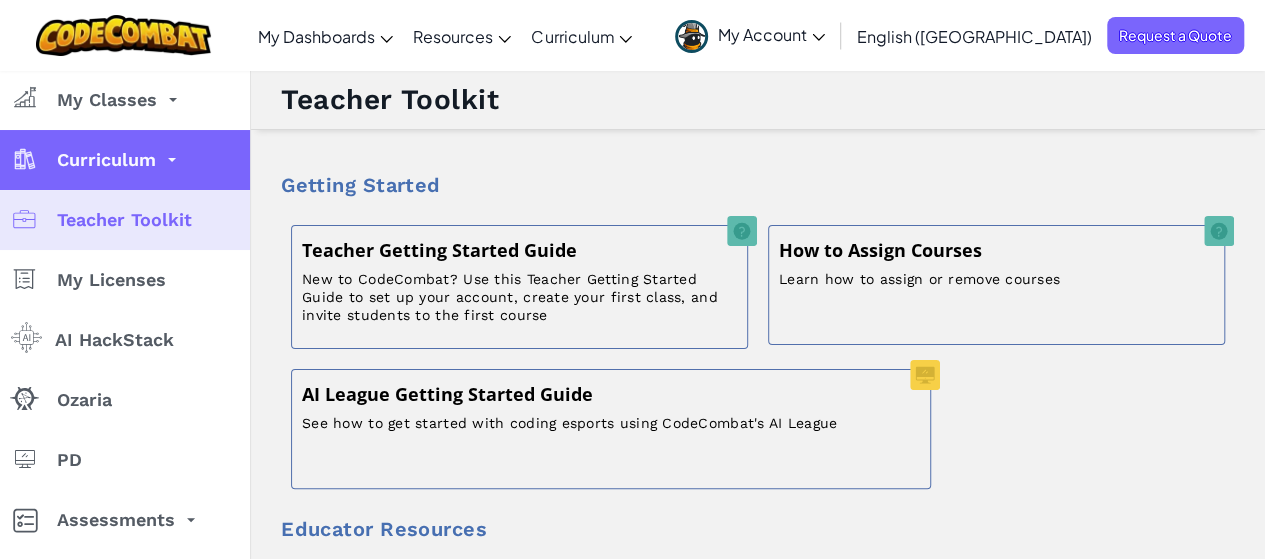 click on "Curriculum" at bounding box center (125, 160) 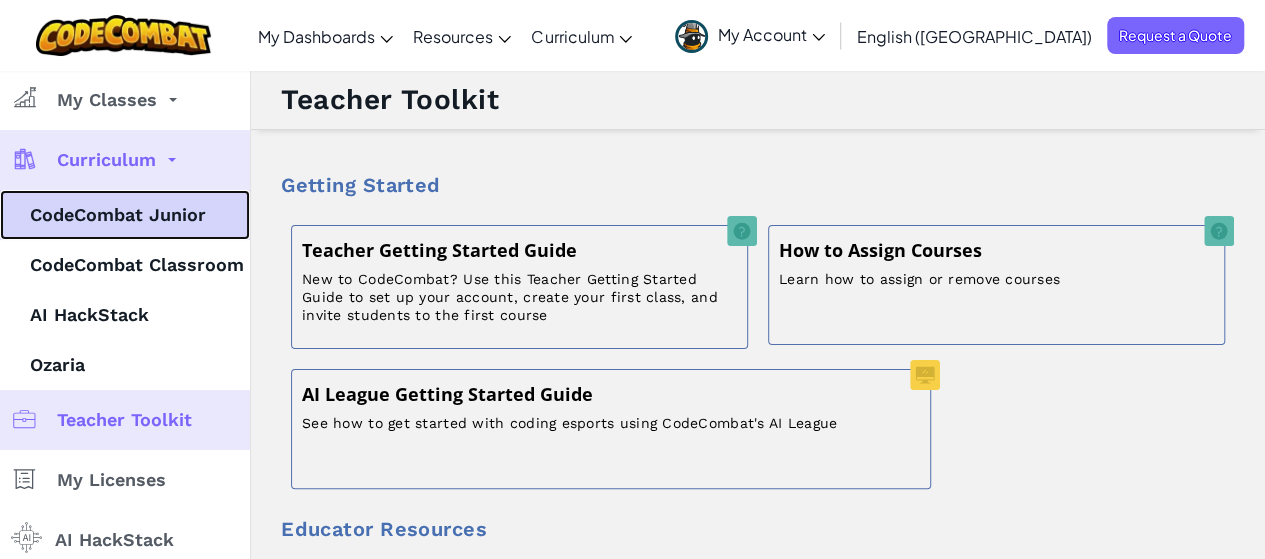 click on "CodeCombat Junior" at bounding box center (125, 215) 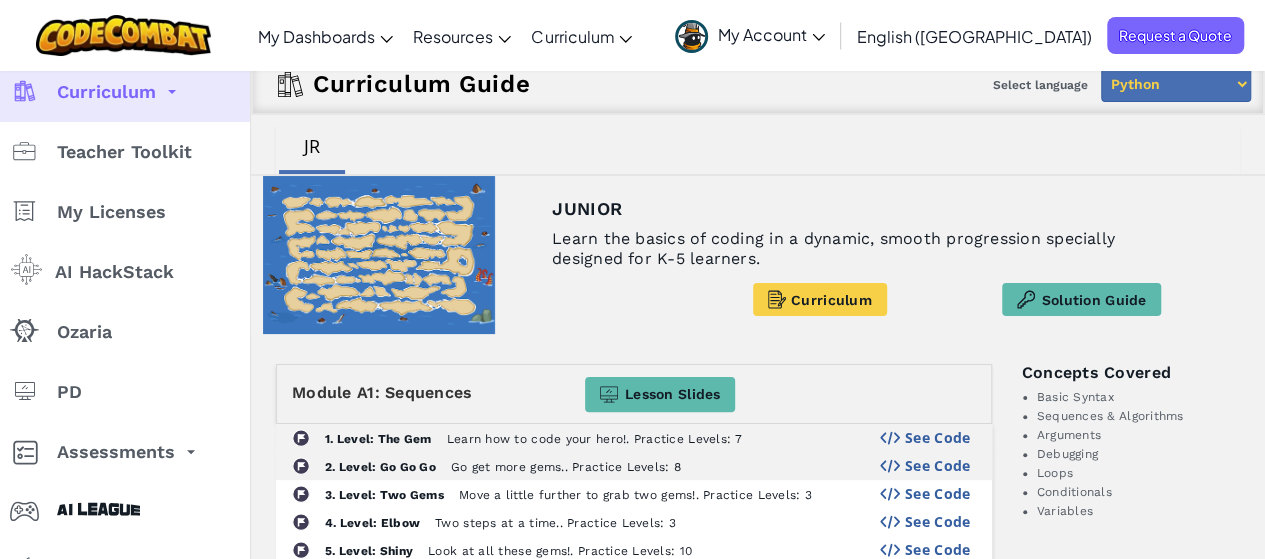 scroll, scrollTop: 100, scrollLeft: 0, axis: vertical 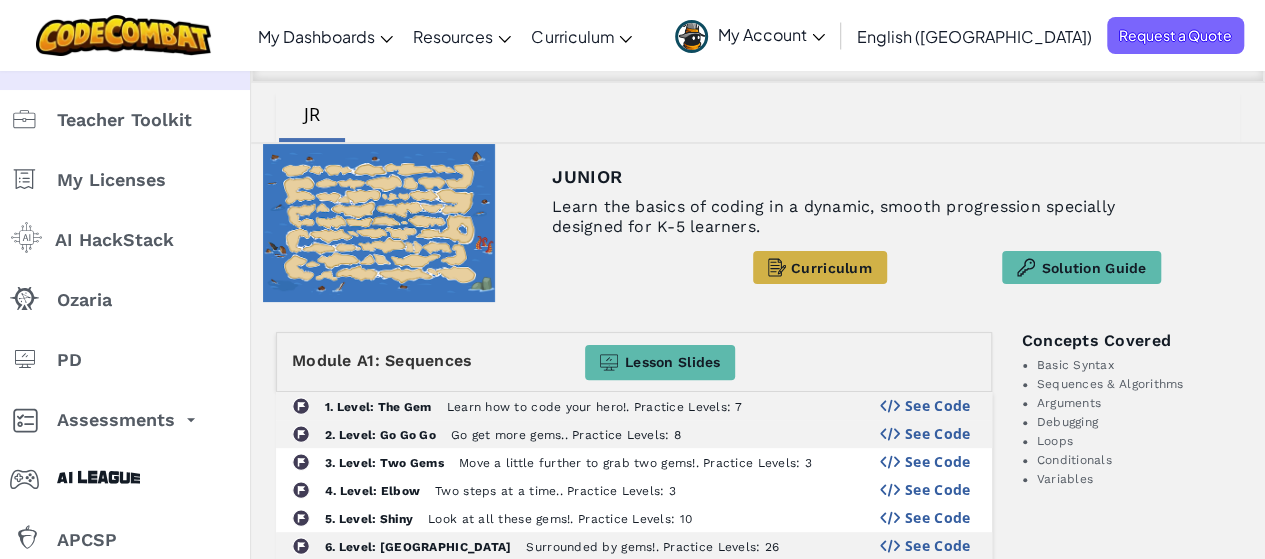 click at bounding box center [777, 267] 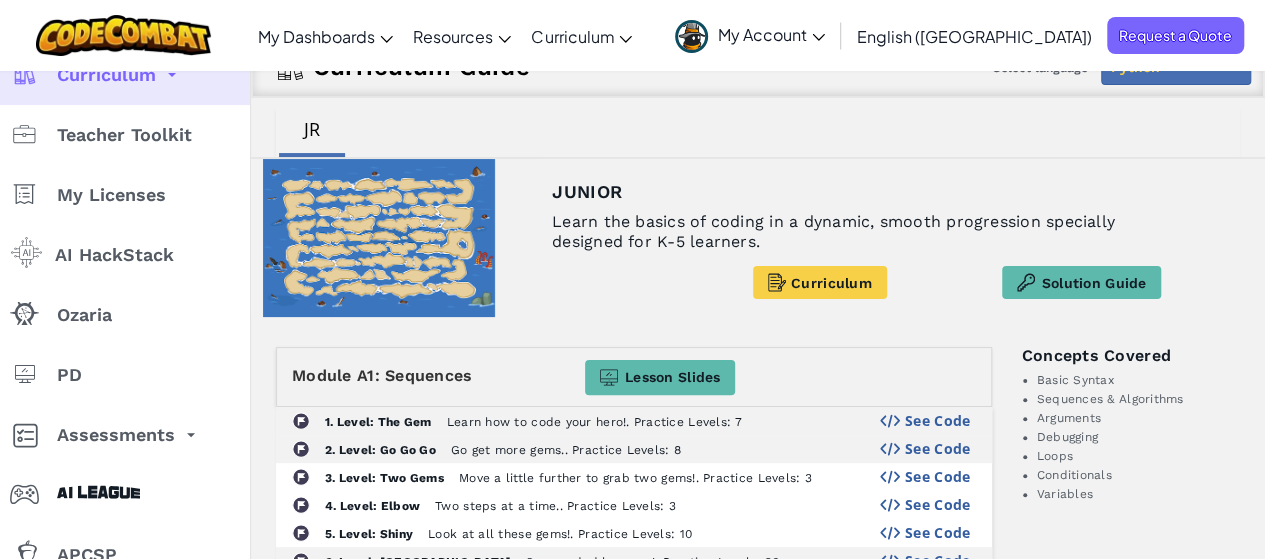 scroll, scrollTop: 200, scrollLeft: 0, axis: vertical 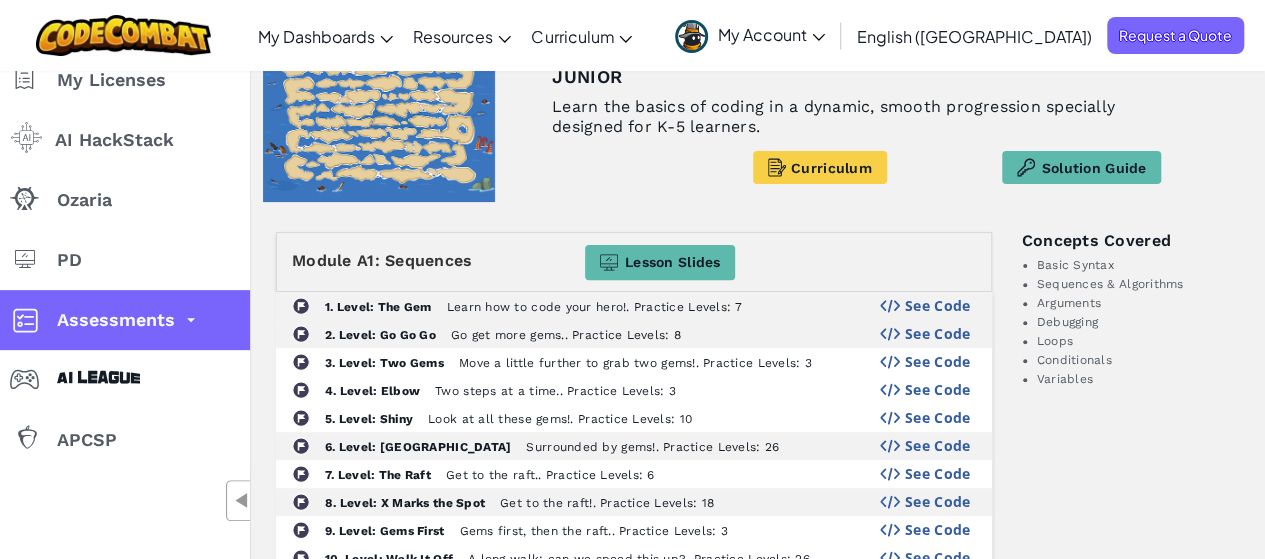 click on "Assessments" at bounding box center (116, 320) 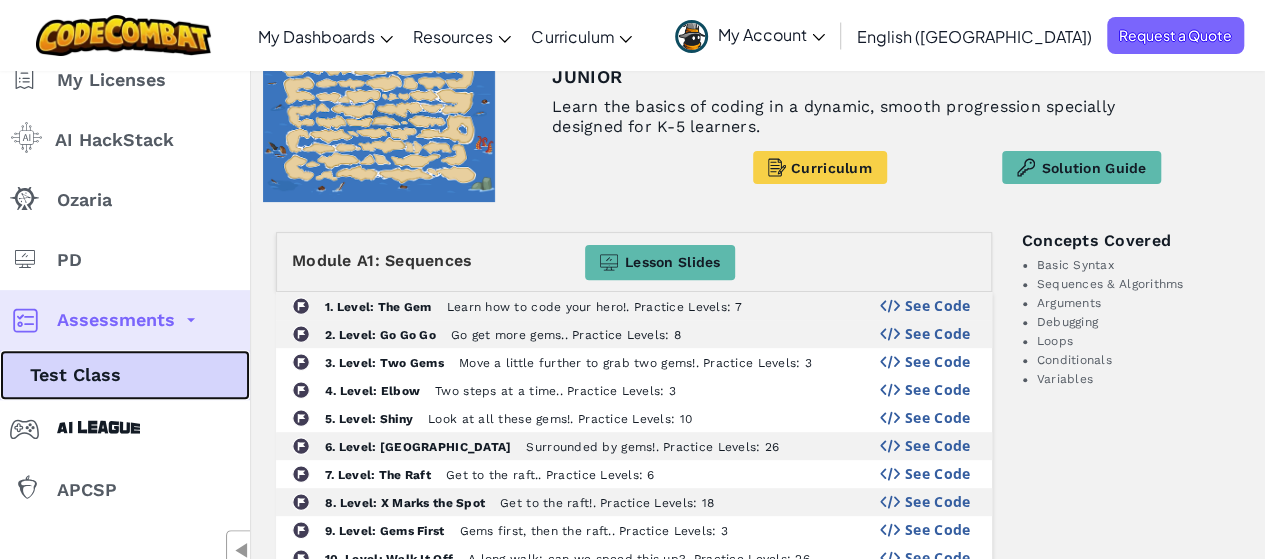 click on "Test Class" at bounding box center (125, 375) 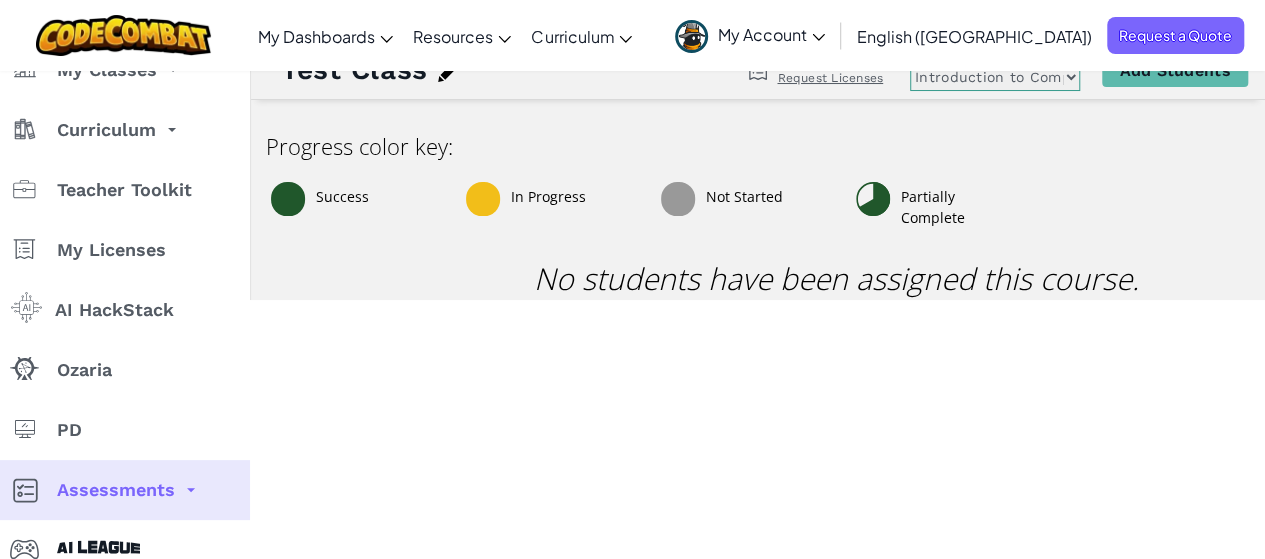 scroll, scrollTop: 0, scrollLeft: 0, axis: both 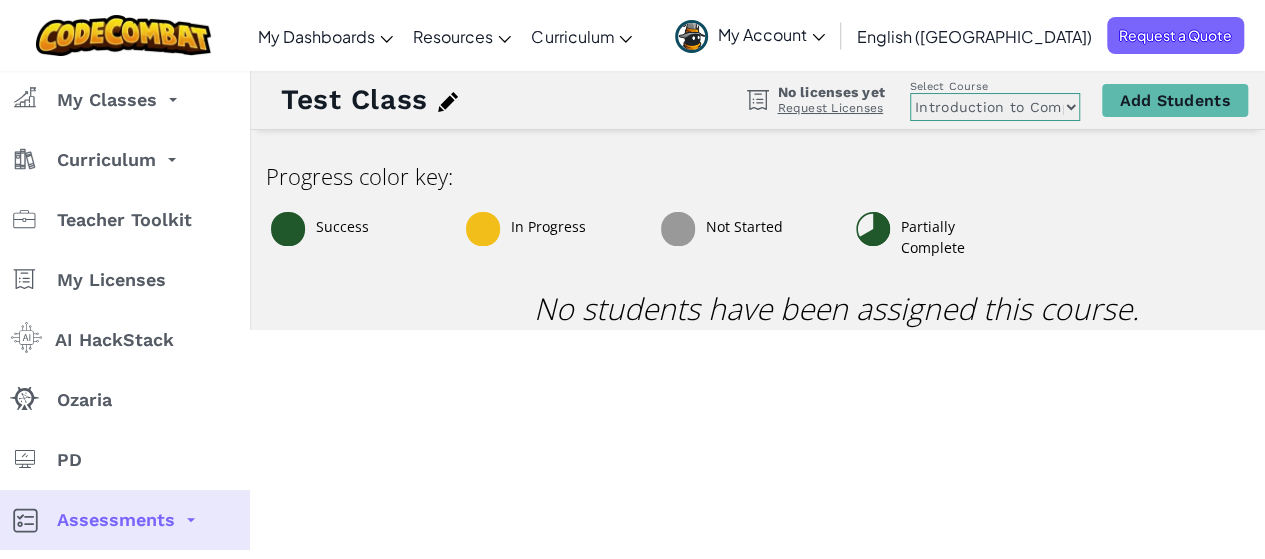 click on "Introduction to Computer Science
Computer Science 2
Computer Science 3" at bounding box center [995, 107] 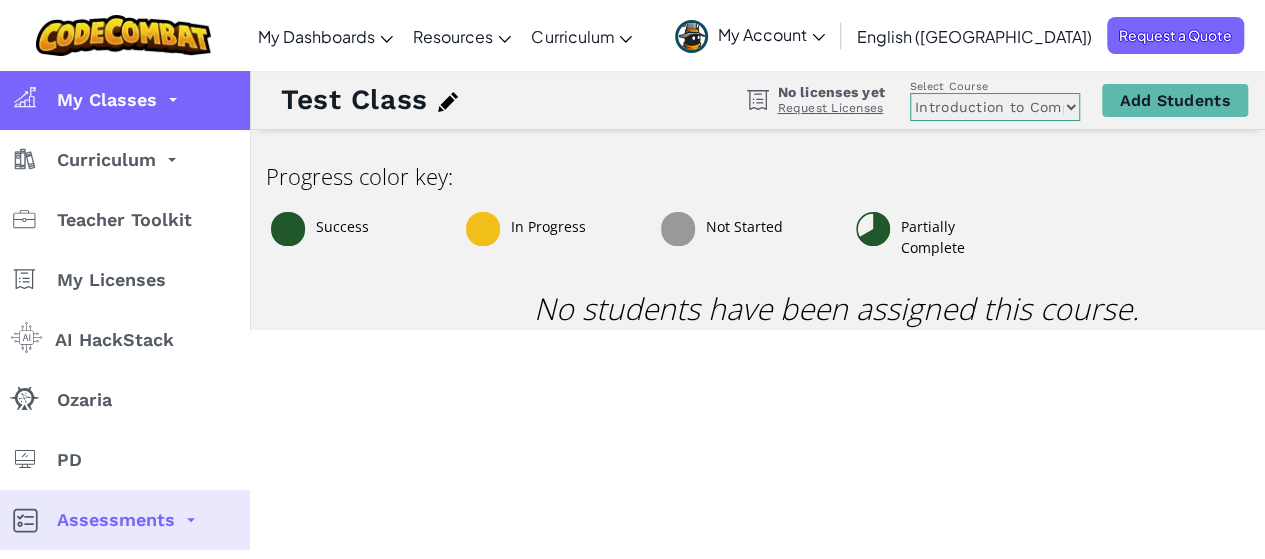 click on "My Classes" at bounding box center [125, 100] 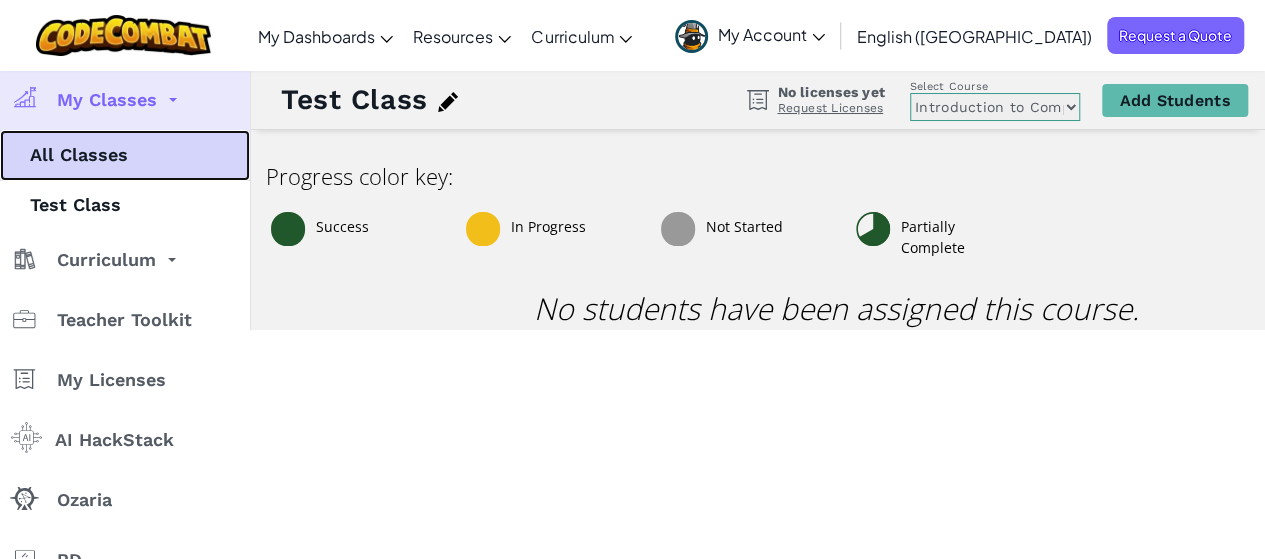 click on "All Classes" at bounding box center [125, 155] 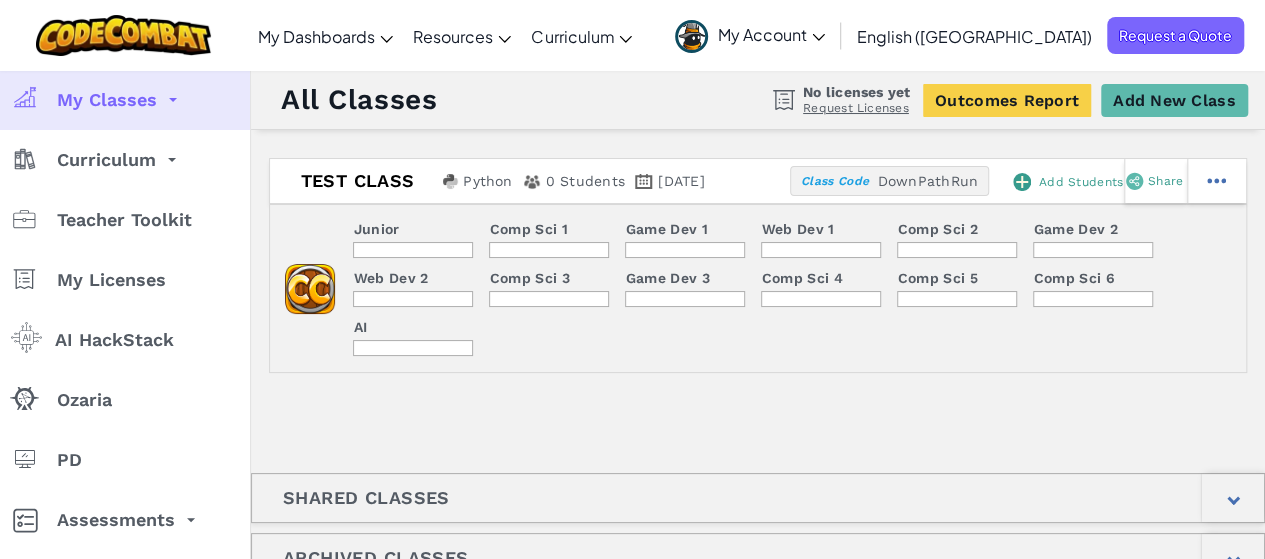 drag, startPoint x: 923, startPoint y: 147, endPoint x: 916, endPoint y: 155, distance: 10.630146 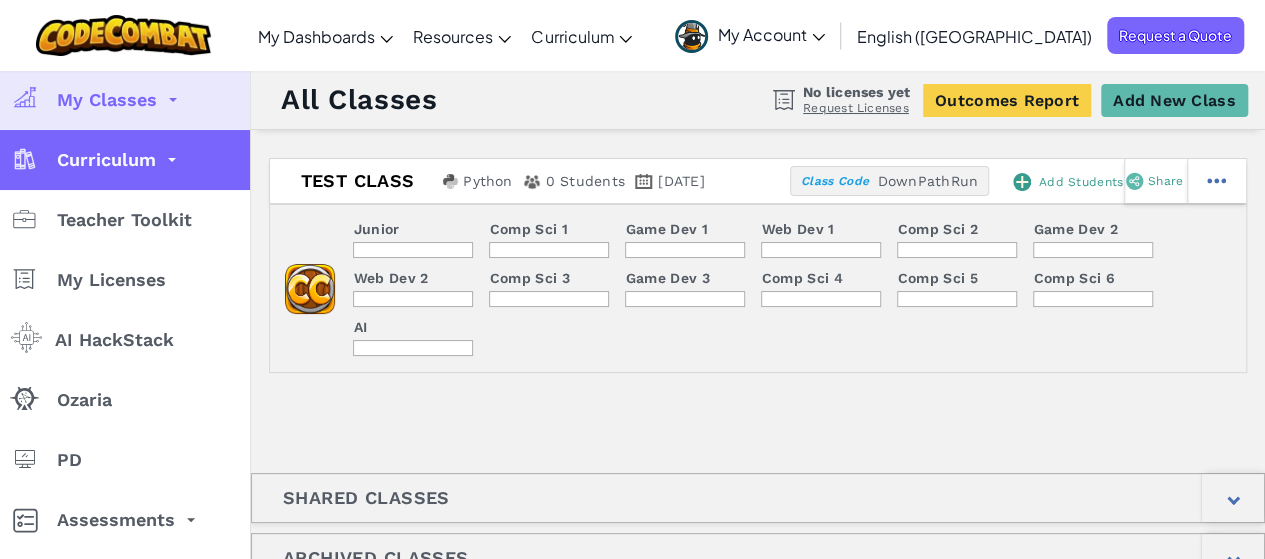 drag, startPoint x: 916, startPoint y: 155, endPoint x: 163, endPoint y: 171, distance: 753.17 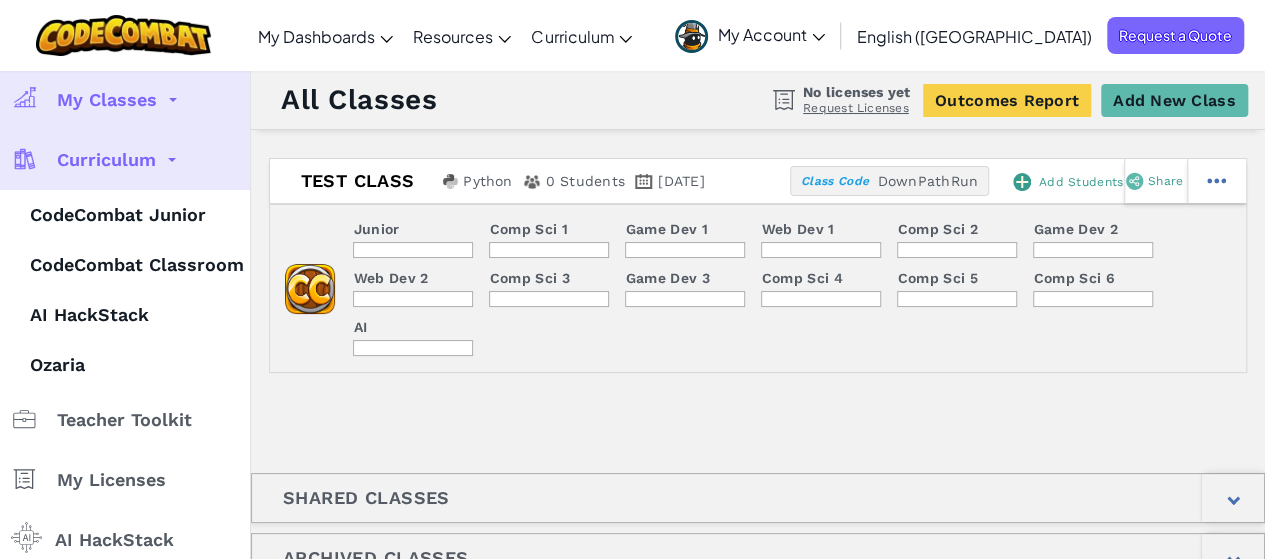 click on "My Account" at bounding box center [750, 35] 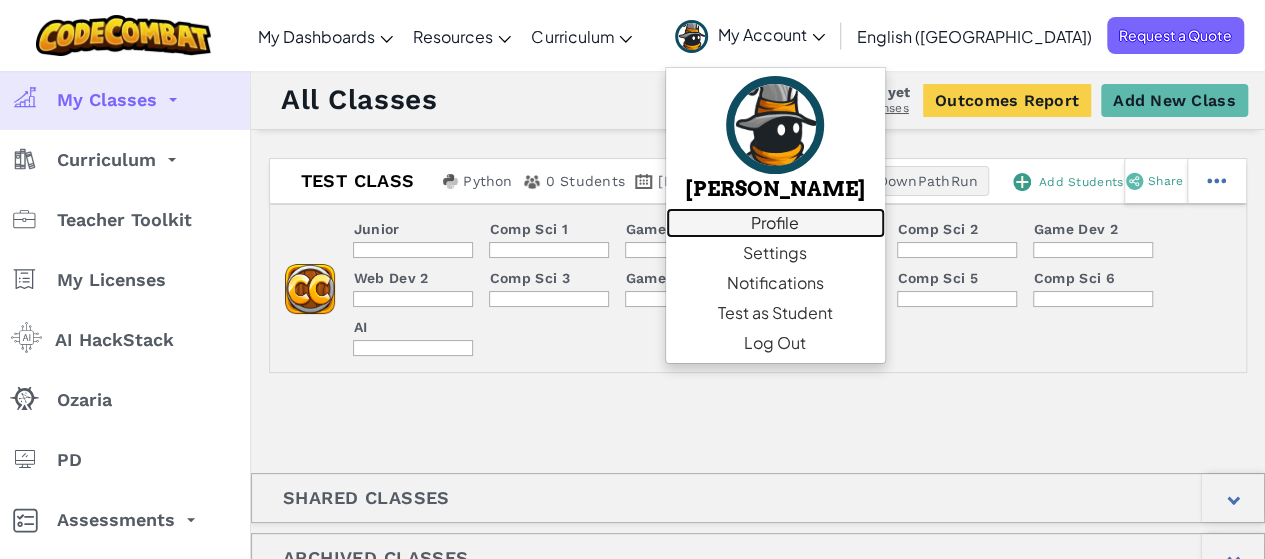 click on "Profile" at bounding box center (775, 223) 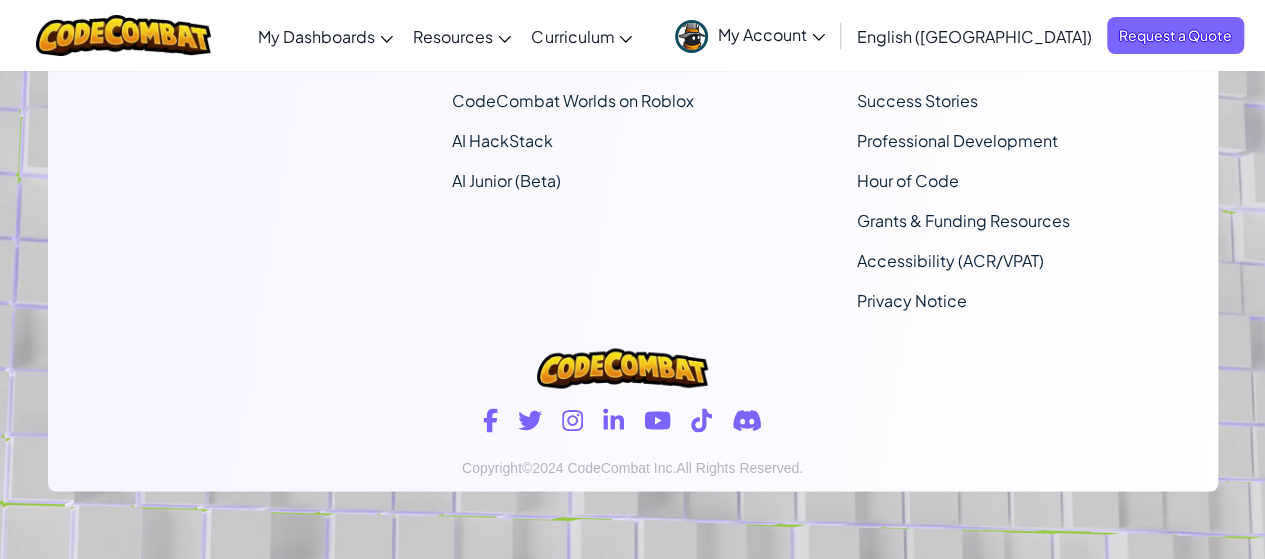 scroll, scrollTop: 1800, scrollLeft: 0, axis: vertical 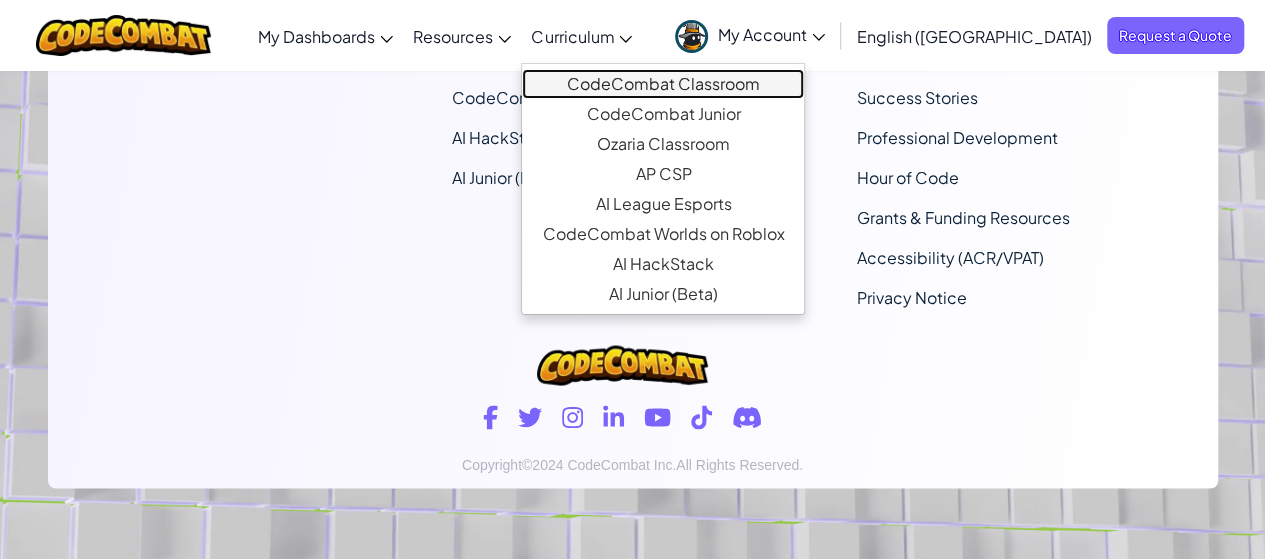 click on "CodeCombat Classroom" at bounding box center [663, 84] 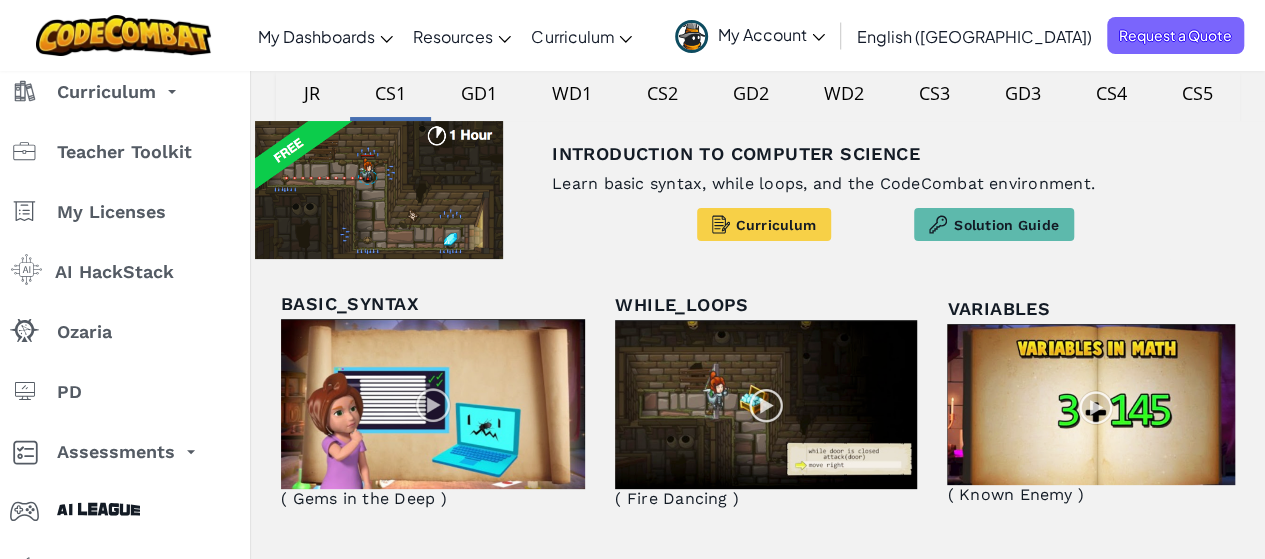 scroll, scrollTop: 100, scrollLeft: 0, axis: vertical 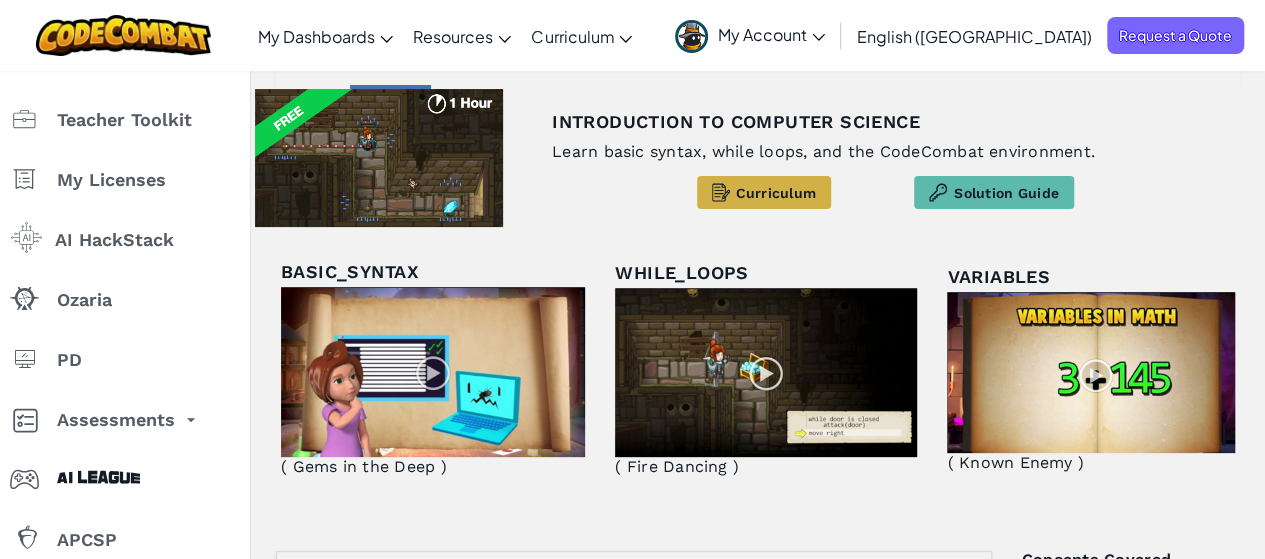 click on "Curriculum" at bounding box center [775, 193] 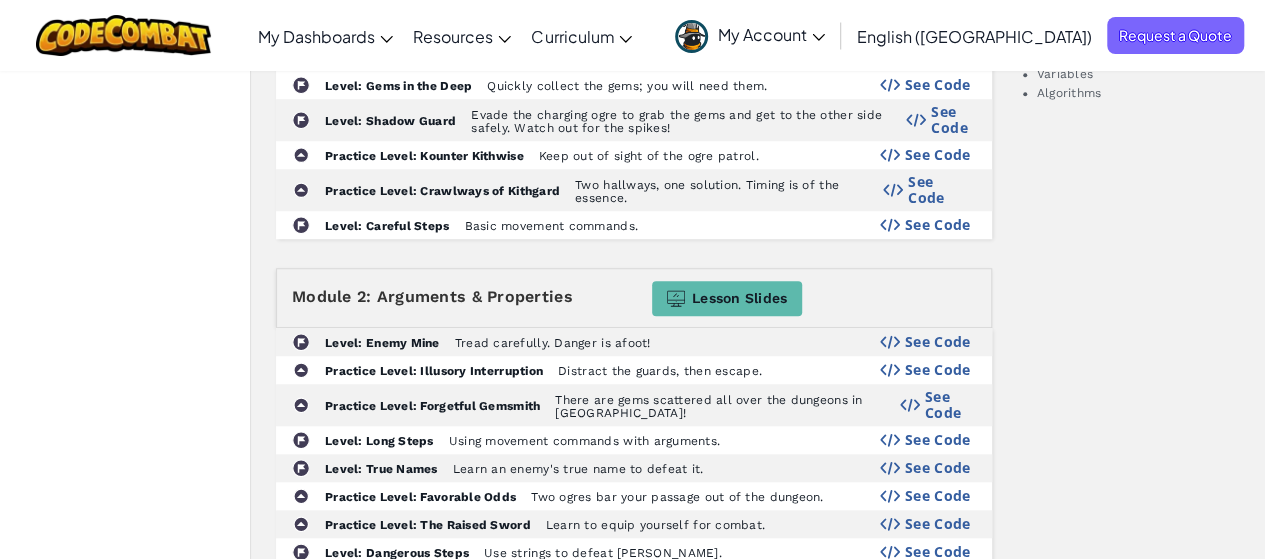 scroll, scrollTop: 800, scrollLeft: 0, axis: vertical 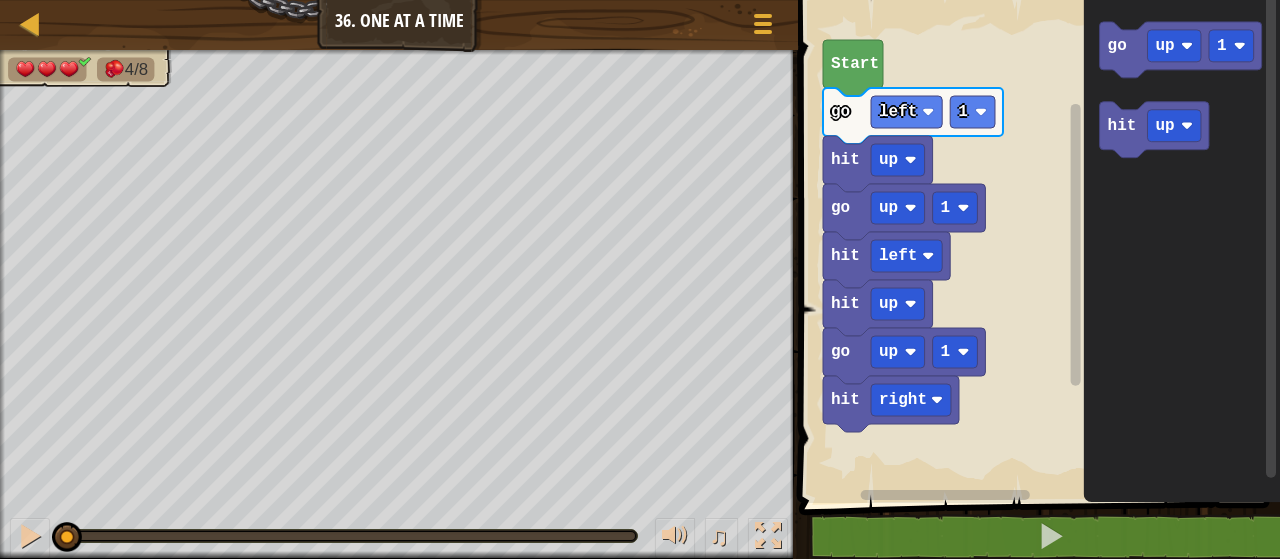 click on "Start" 